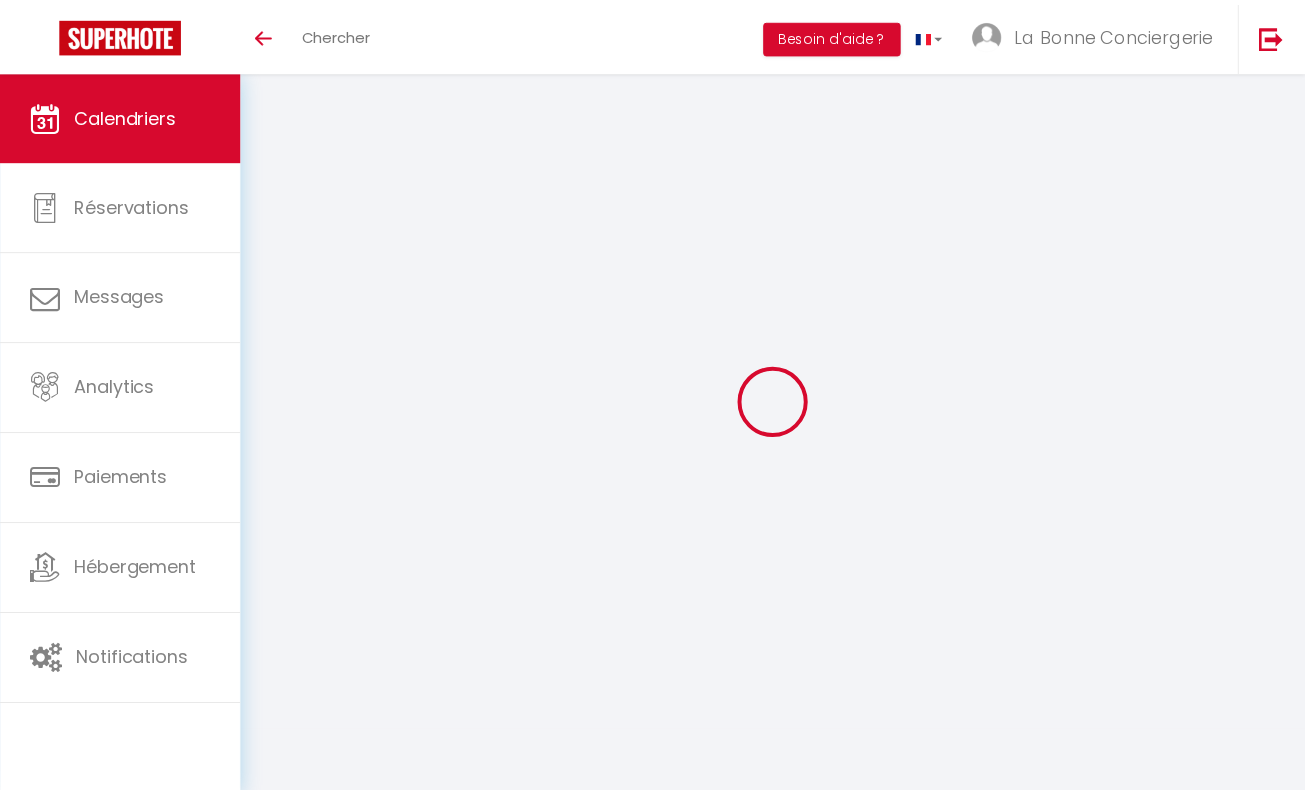 scroll, scrollTop: 0, scrollLeft: 0, axis: both 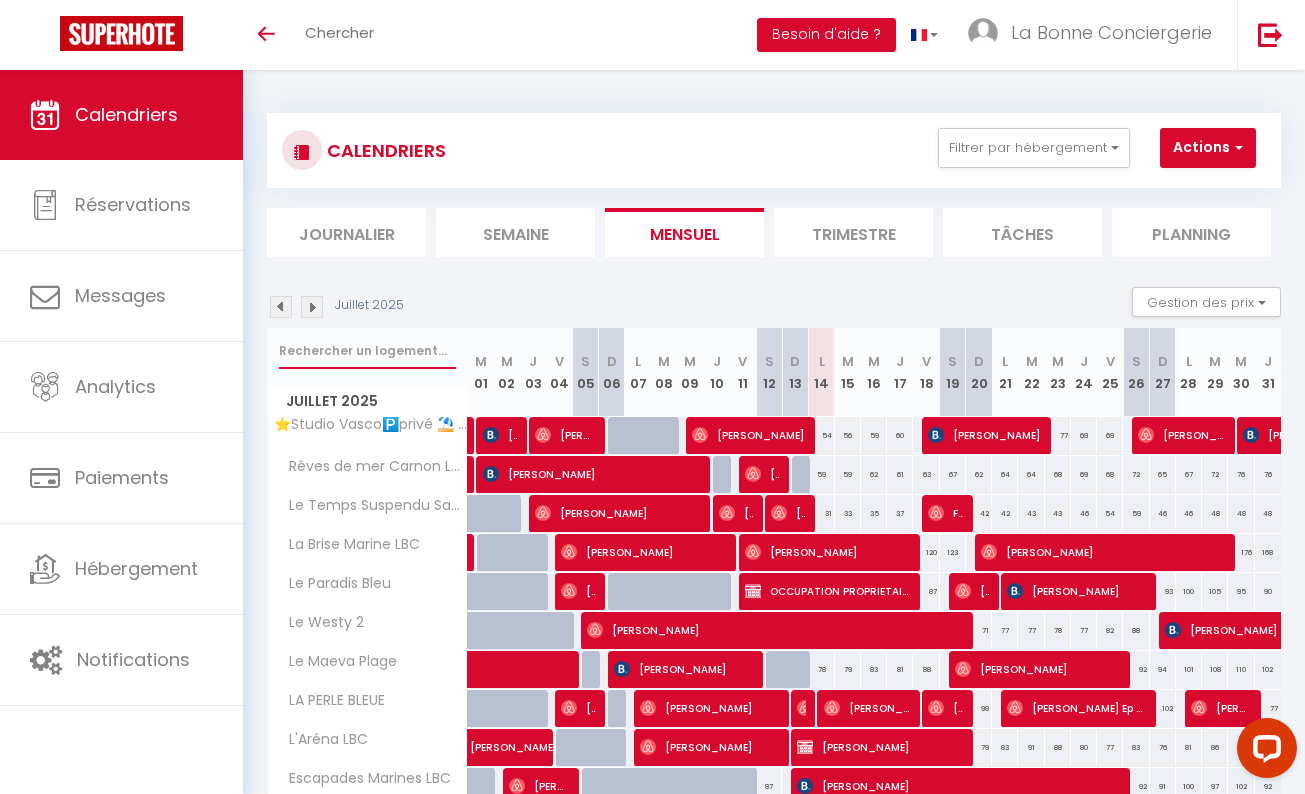 click at bounding box center (367, 351) 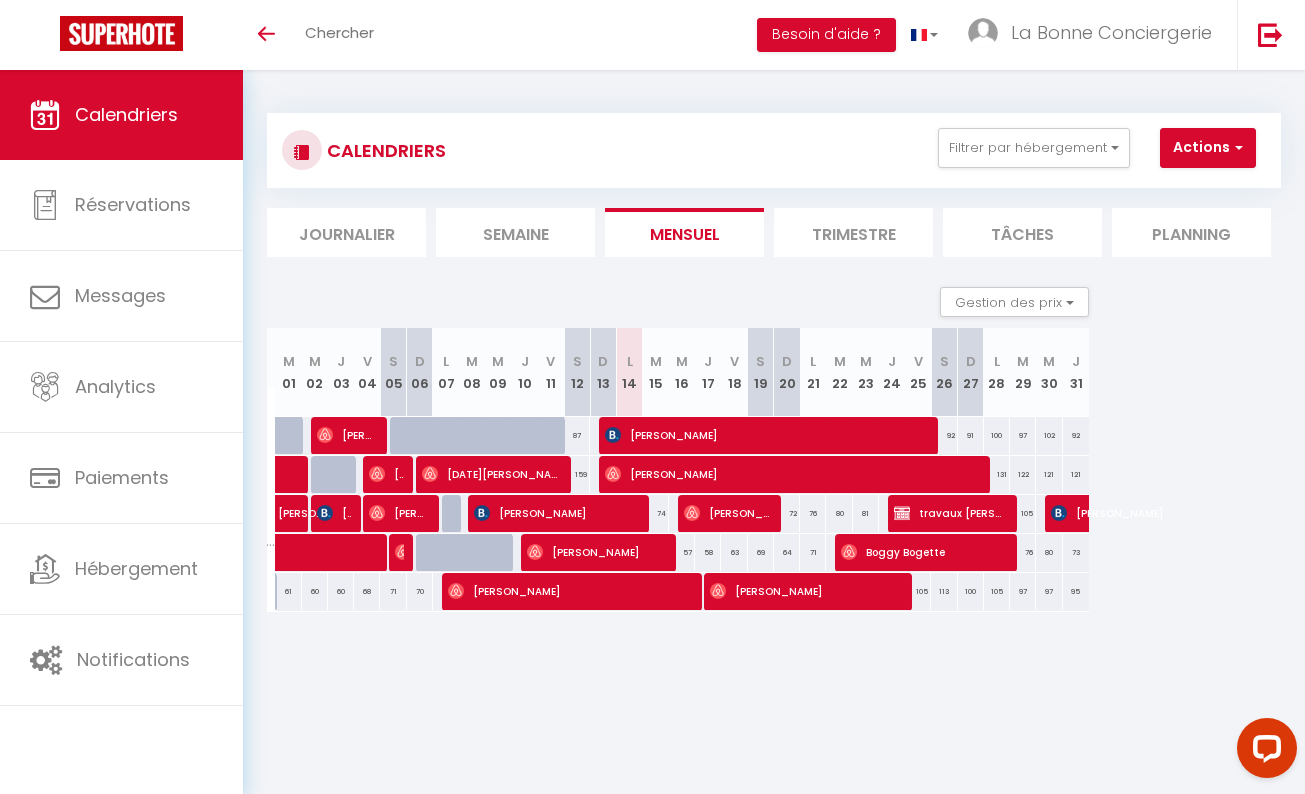 scroll, scrollTop: 0, scrollLeft: 0, axis: both 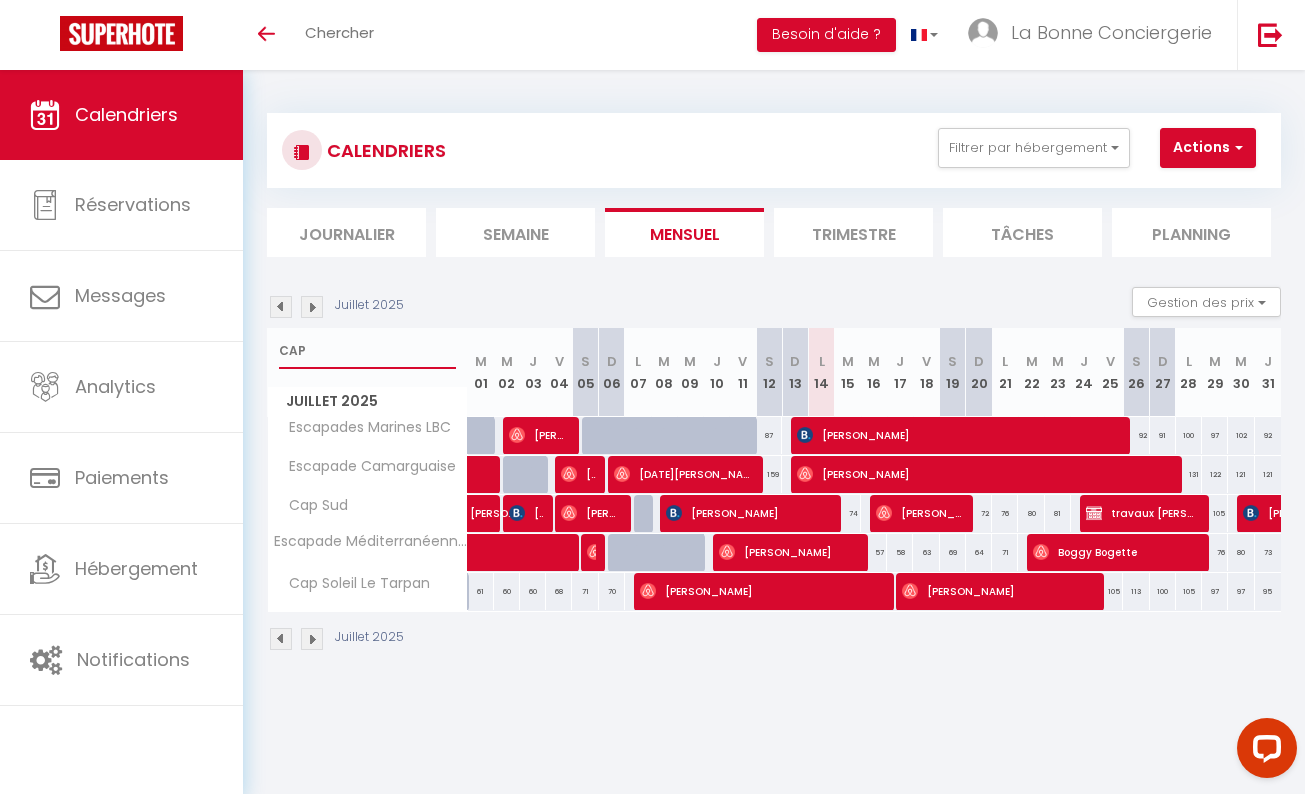 type on "CAP" 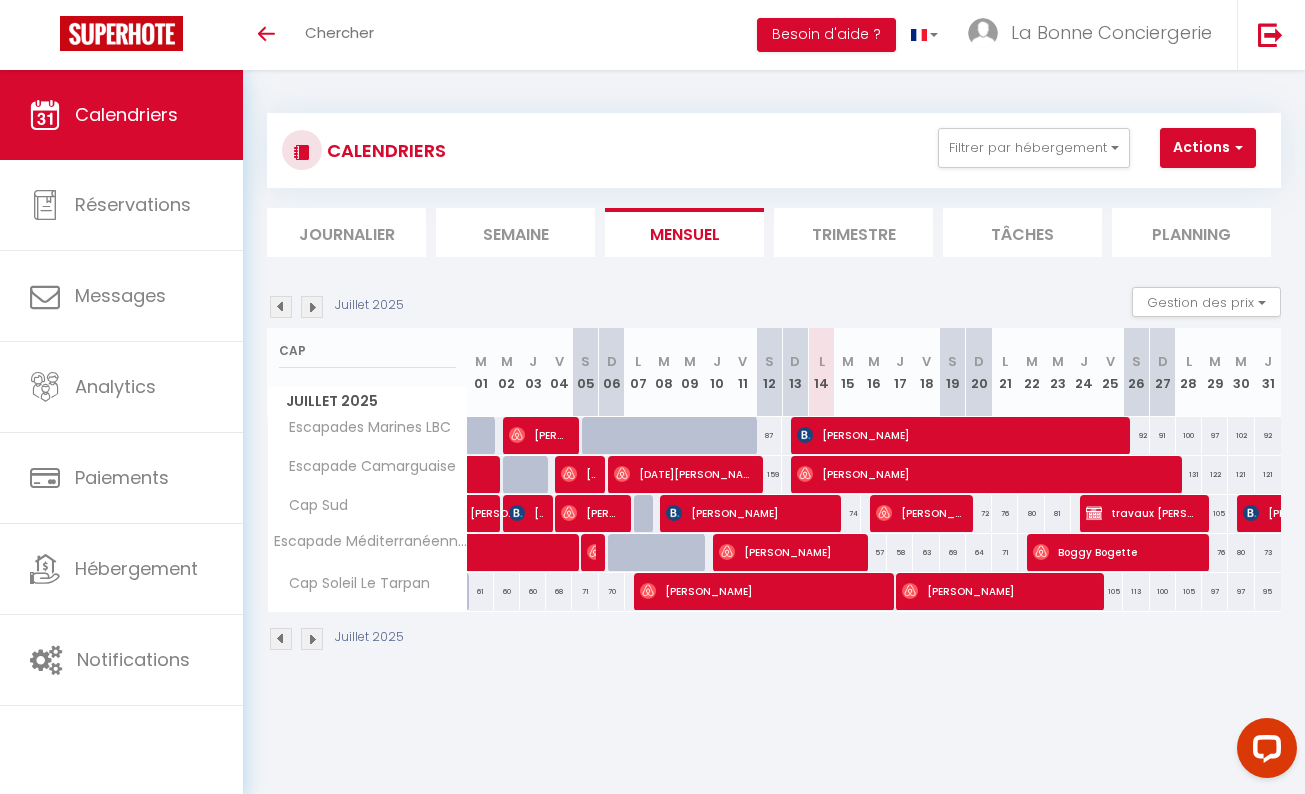 click on "92" at bounding box center [1268, 435] 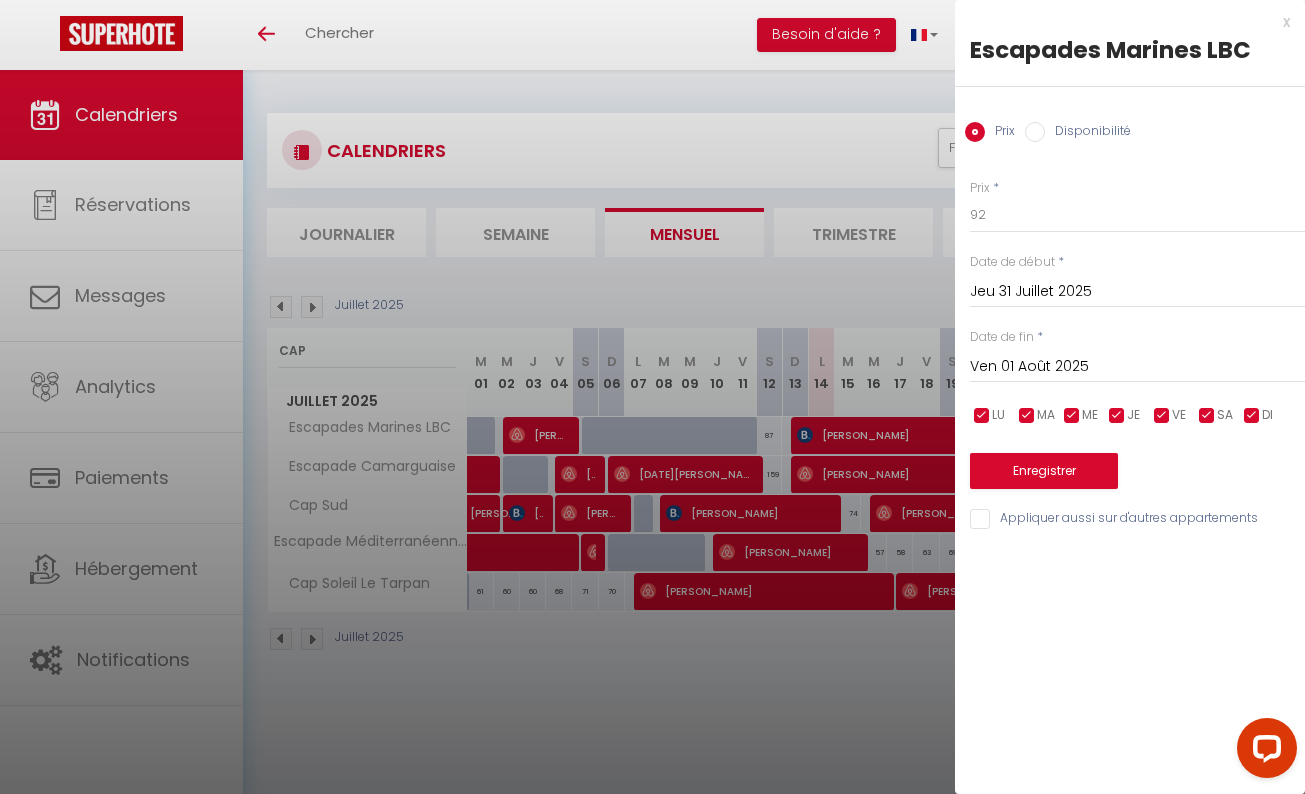 click on "Disponibilité" at bounding box center [1088, 133] 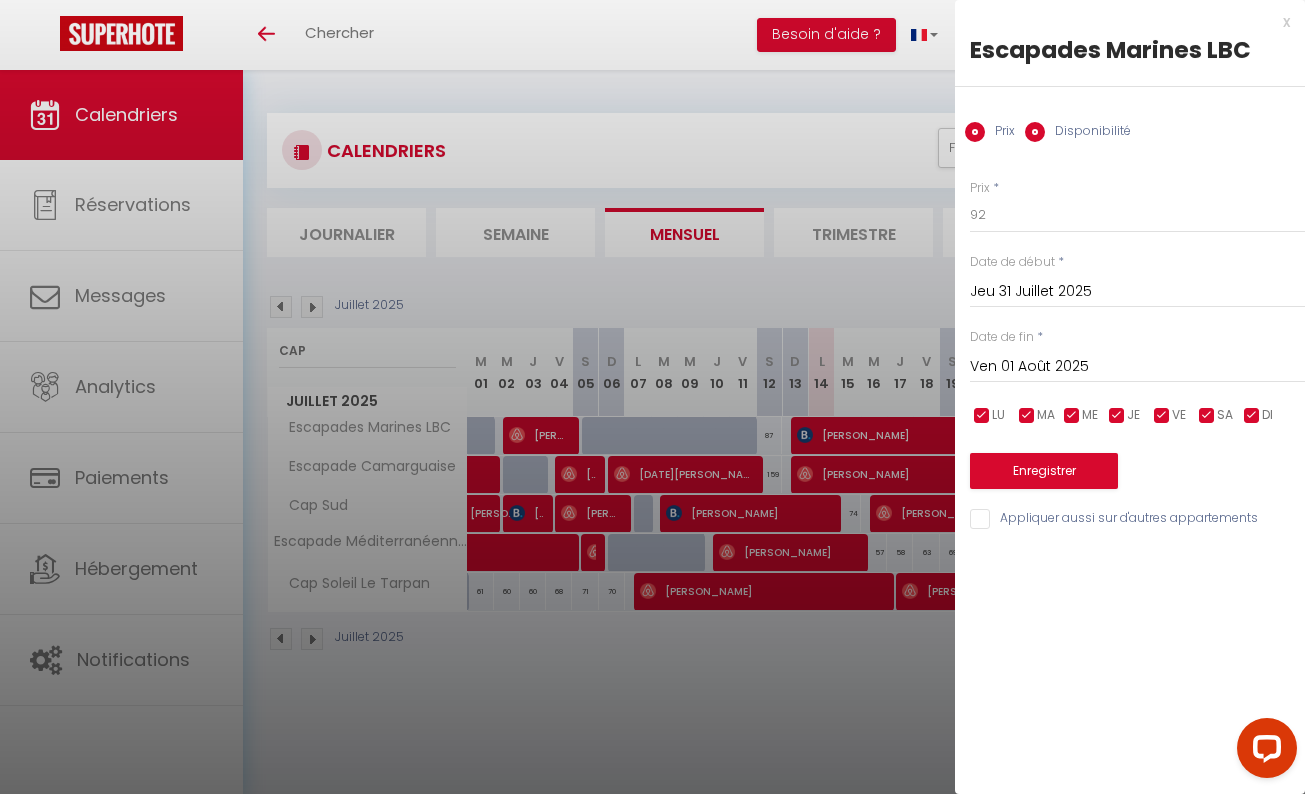 radio on "false" 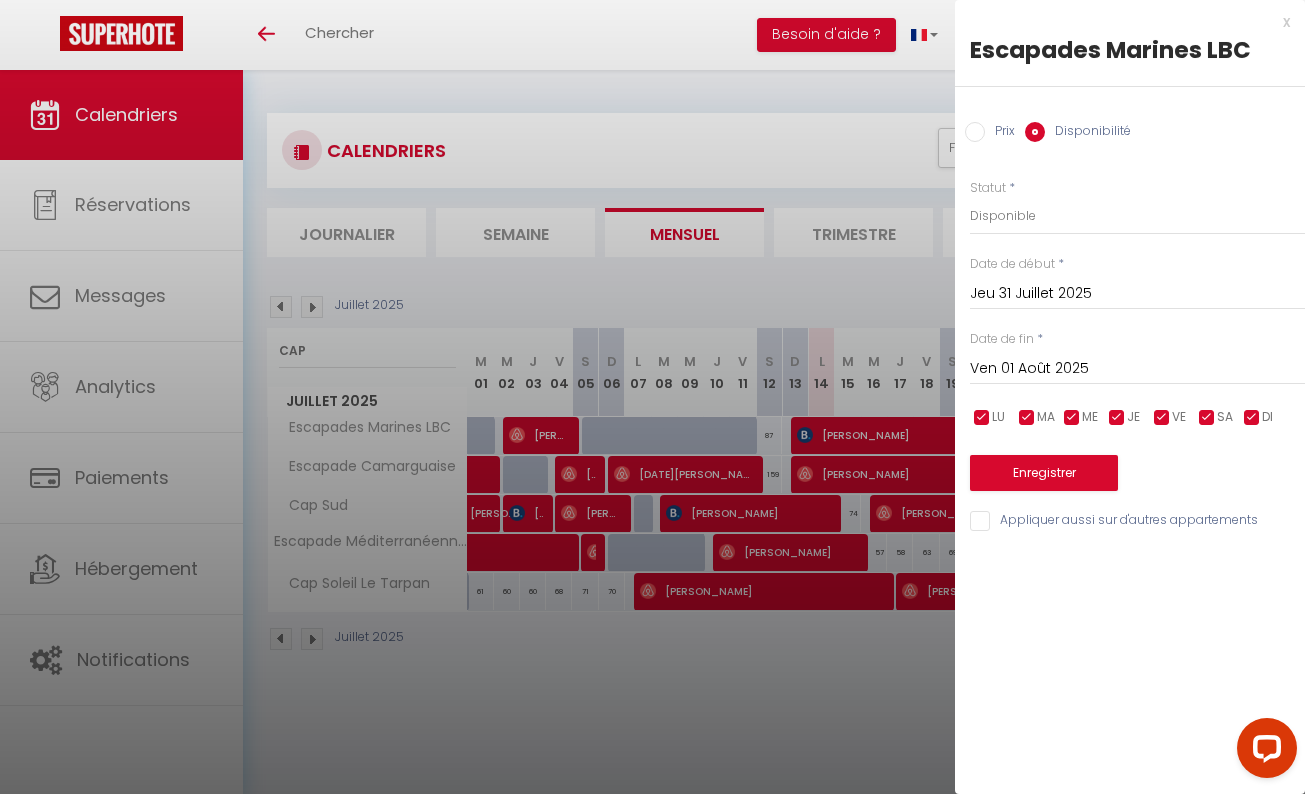 click on "Jeu 31 Juillet 2025" at bounding box center (1137, 294) 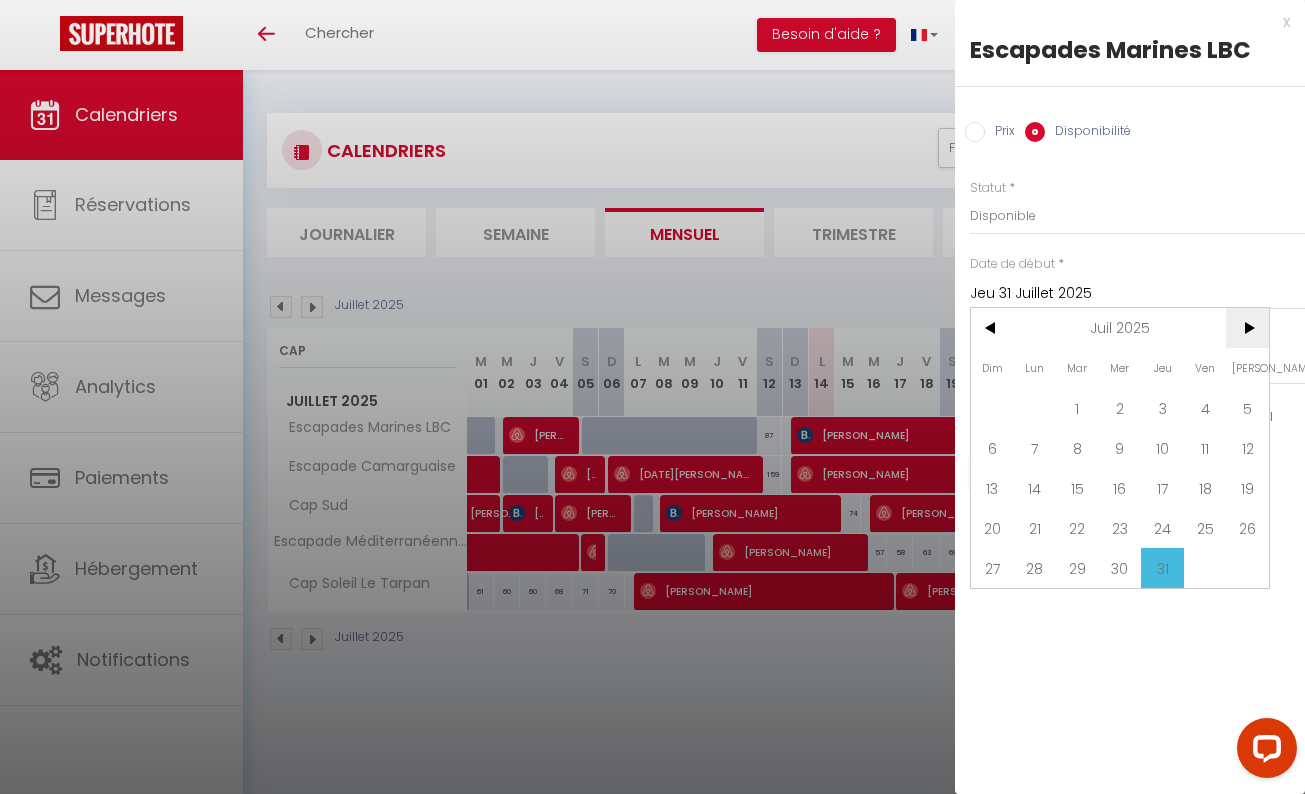 click on ">" at bounding box center (1247, 328) 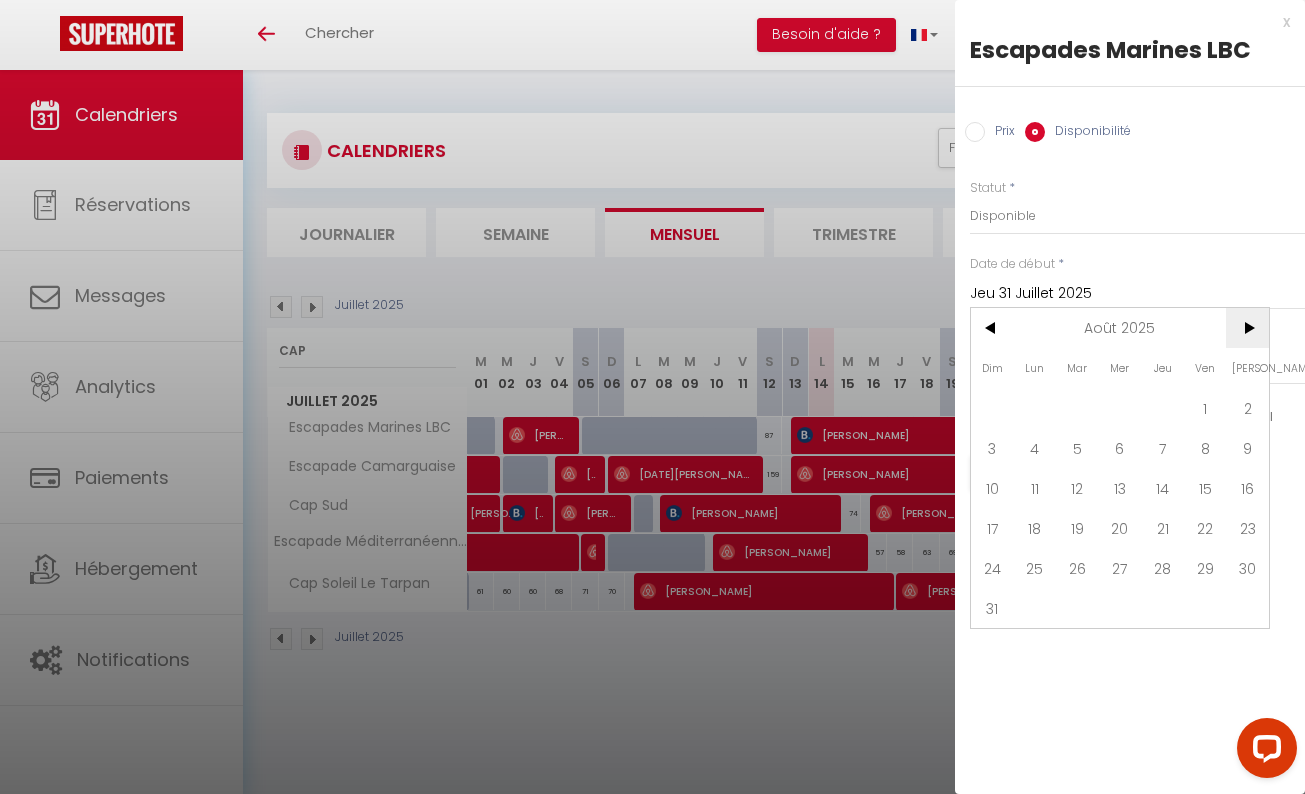 click on ">" at bounding box center [1247, 328] 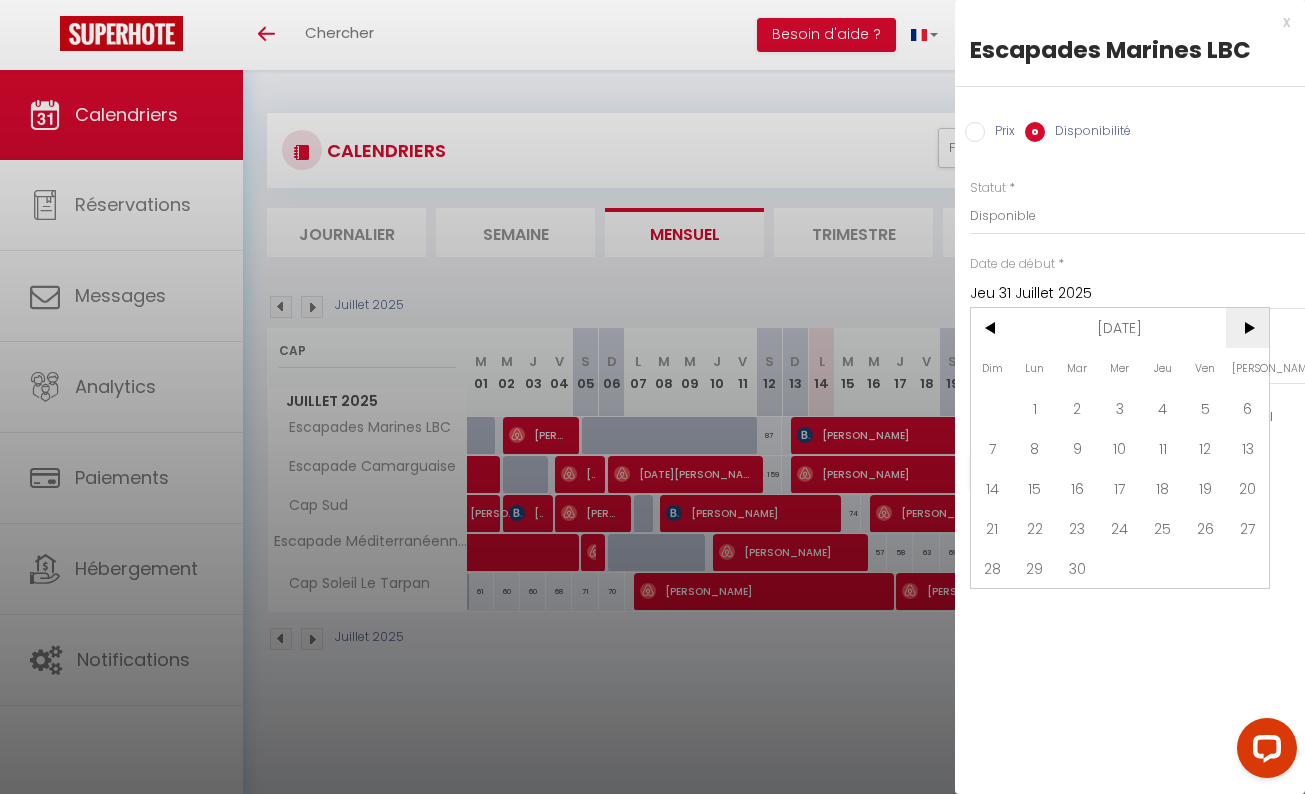 click on ">" at bounding box center [1247, 328] 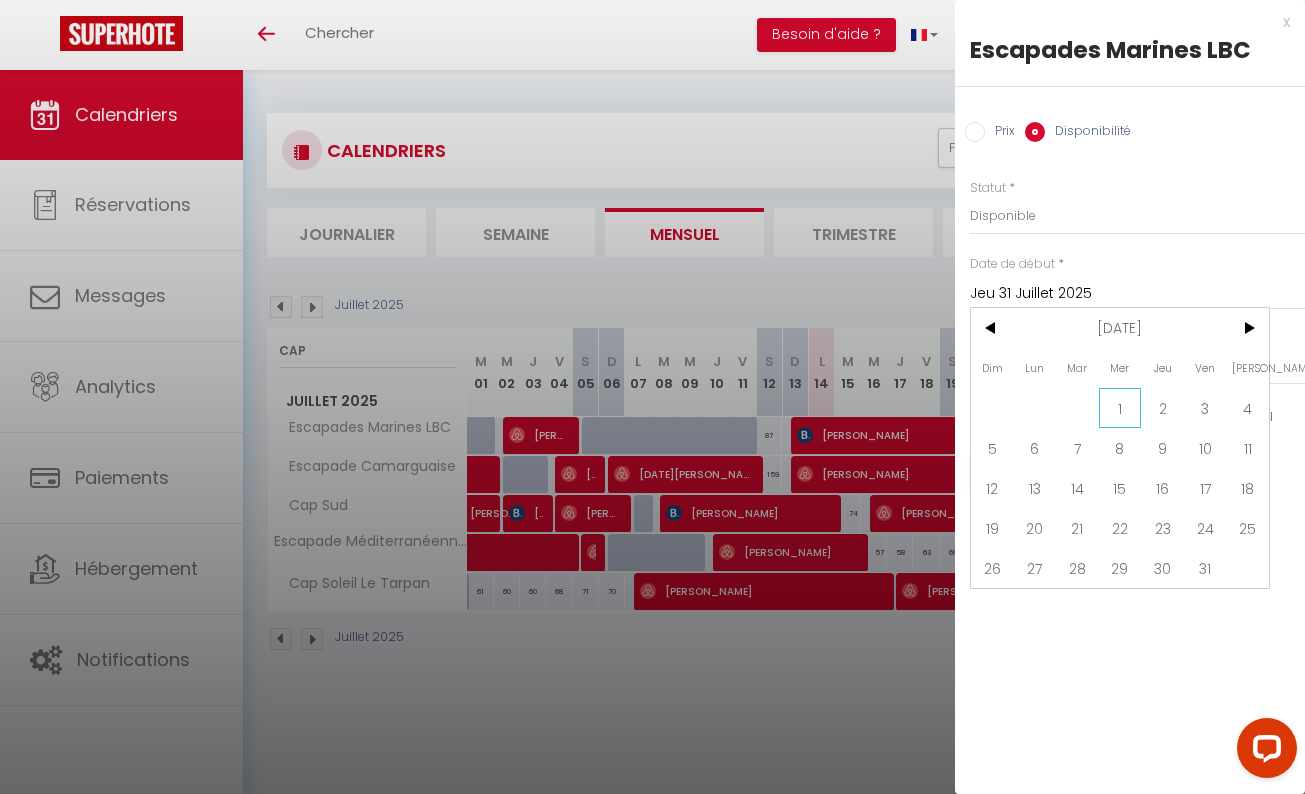 click on "1" at bounding box center [1120, 408] 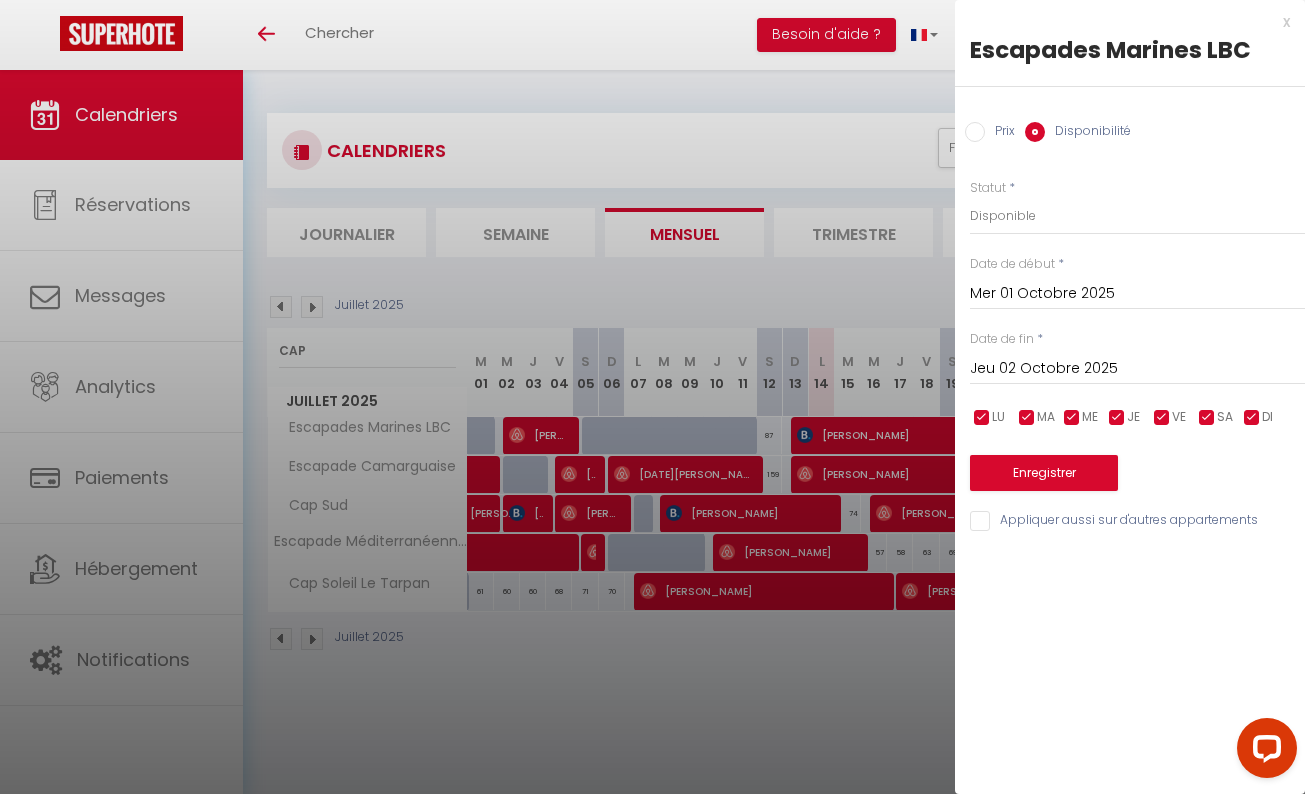 click on "Jeu 02 Octobre 2025" at bounding box center [1137, 369] 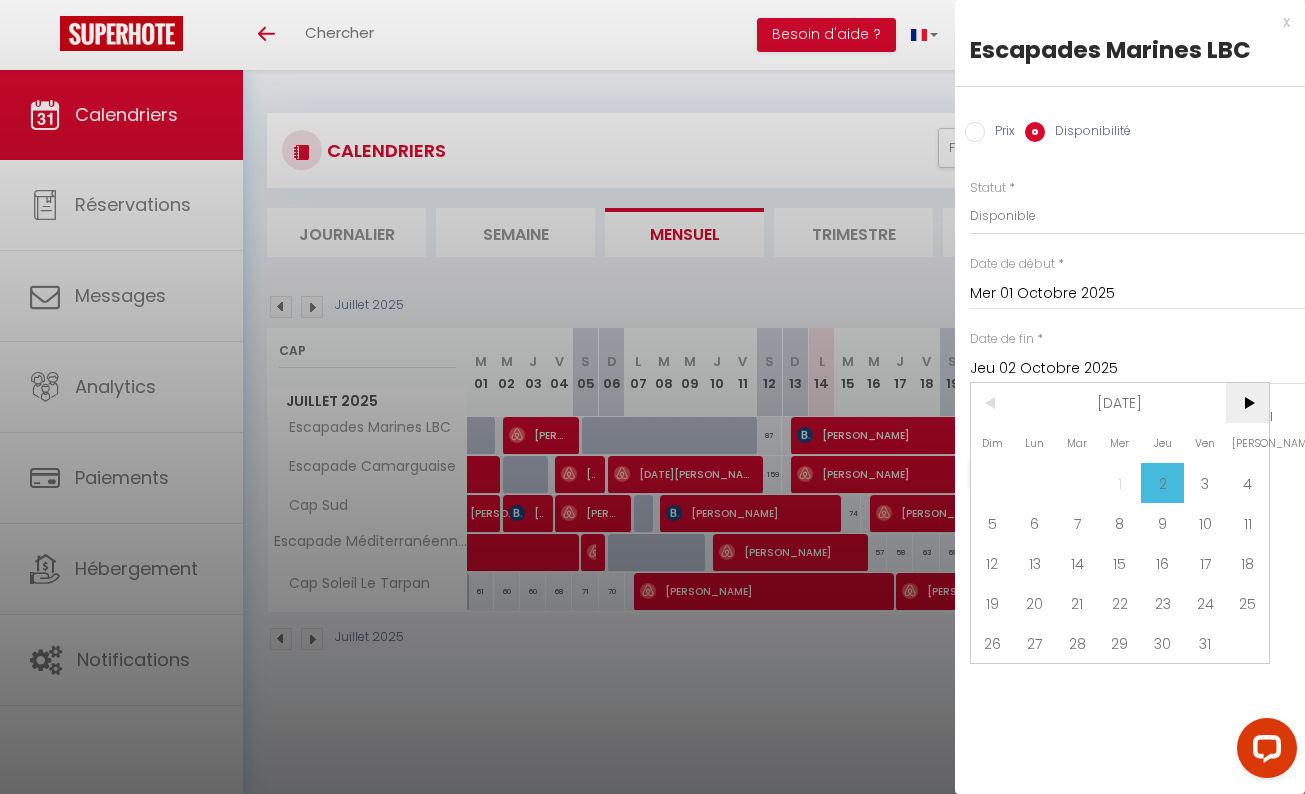 click on ">" at bounding box center (1247, 403) 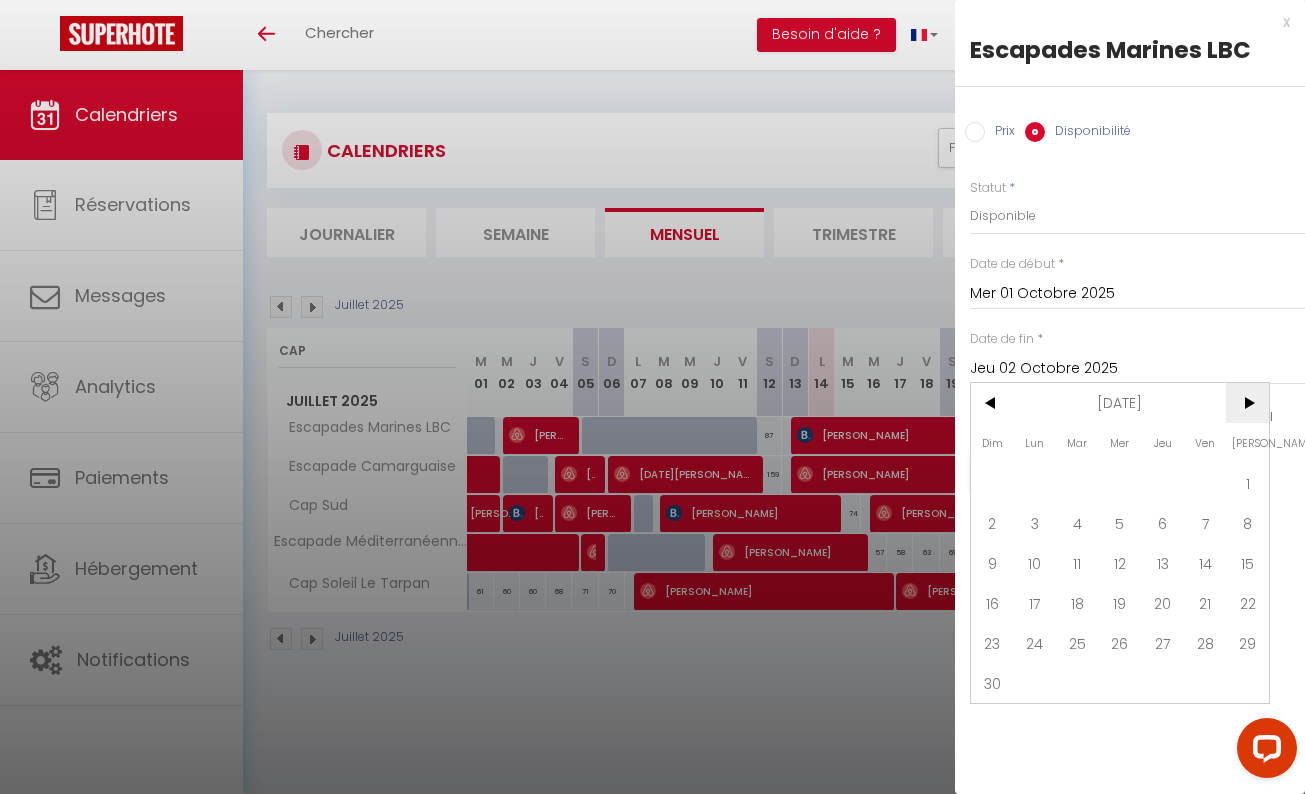click on ">" at bounding box center [1247, 403] 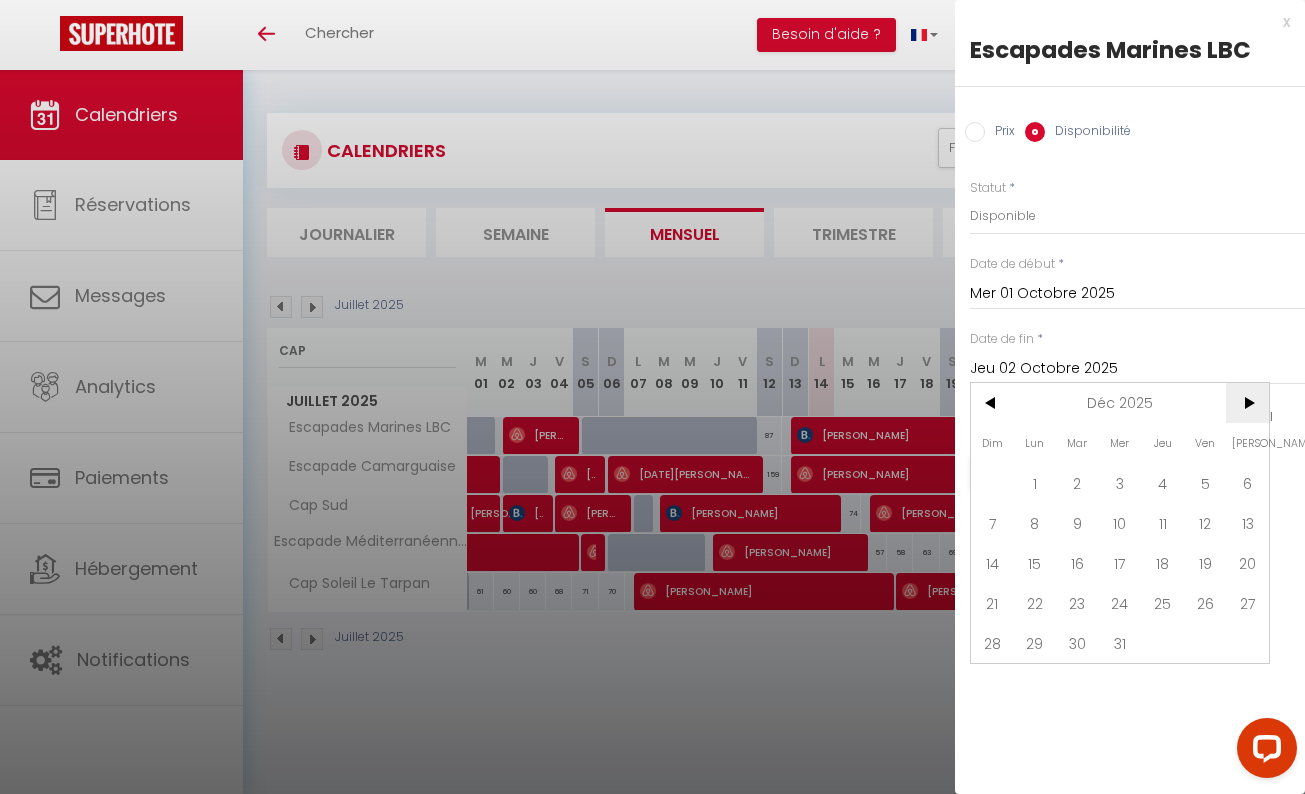 click on ">" at bounding box center (1247, 403) 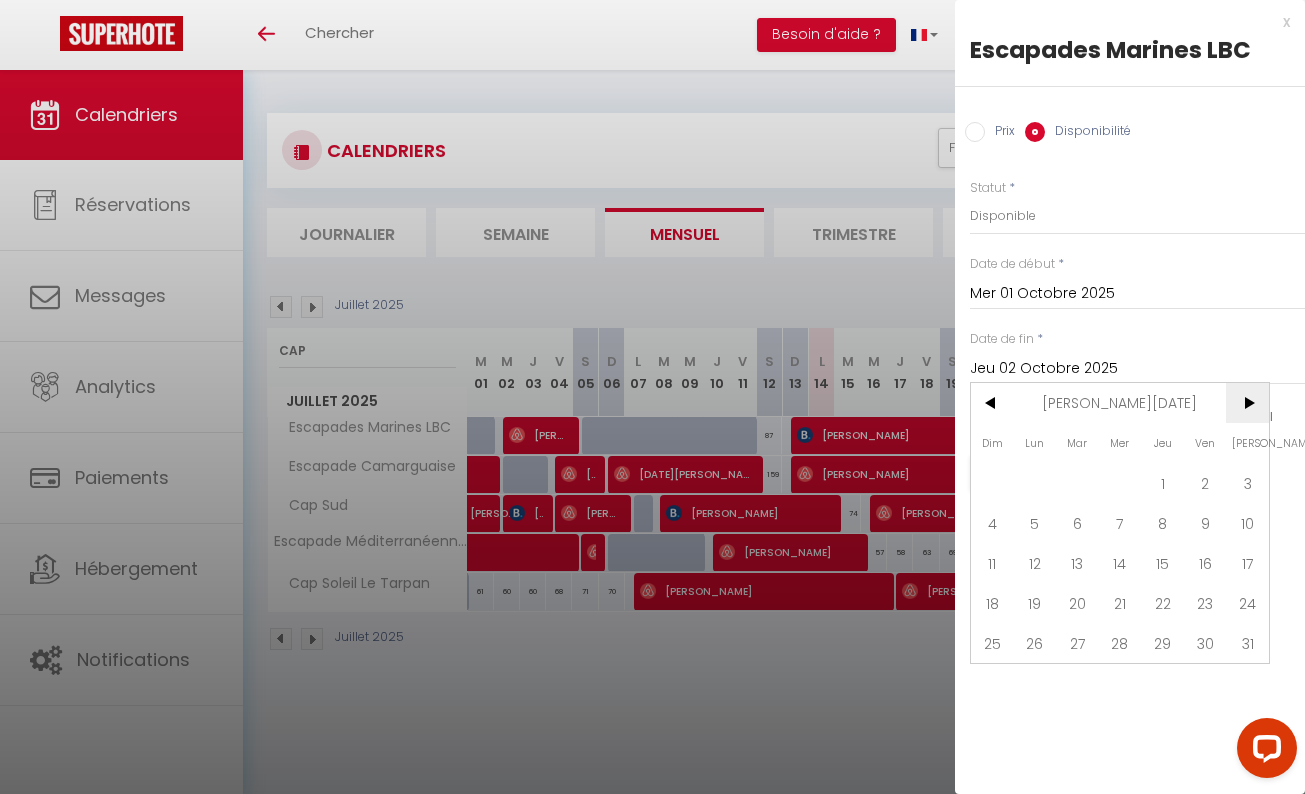 click on ">" at bounding box center (1247, 403) 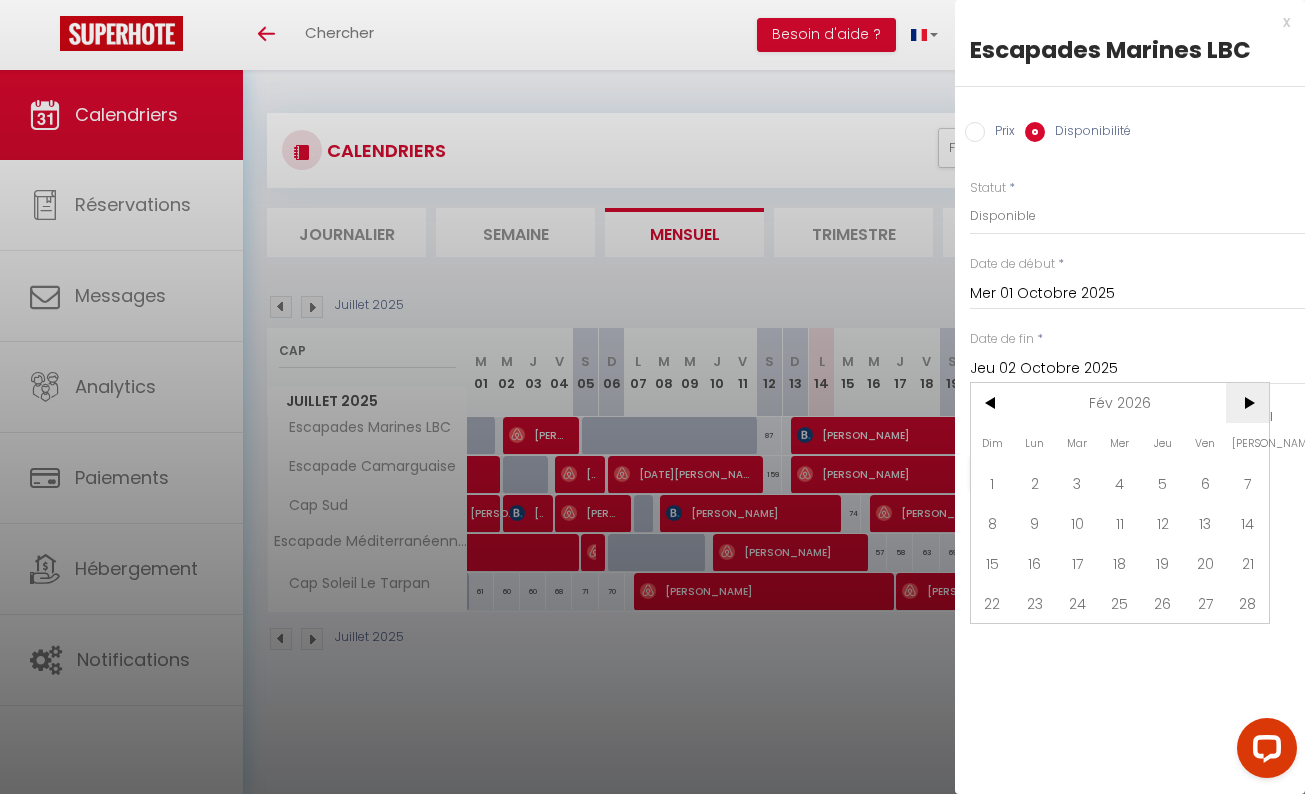 click on ">" at bounding box center (1247, 403) 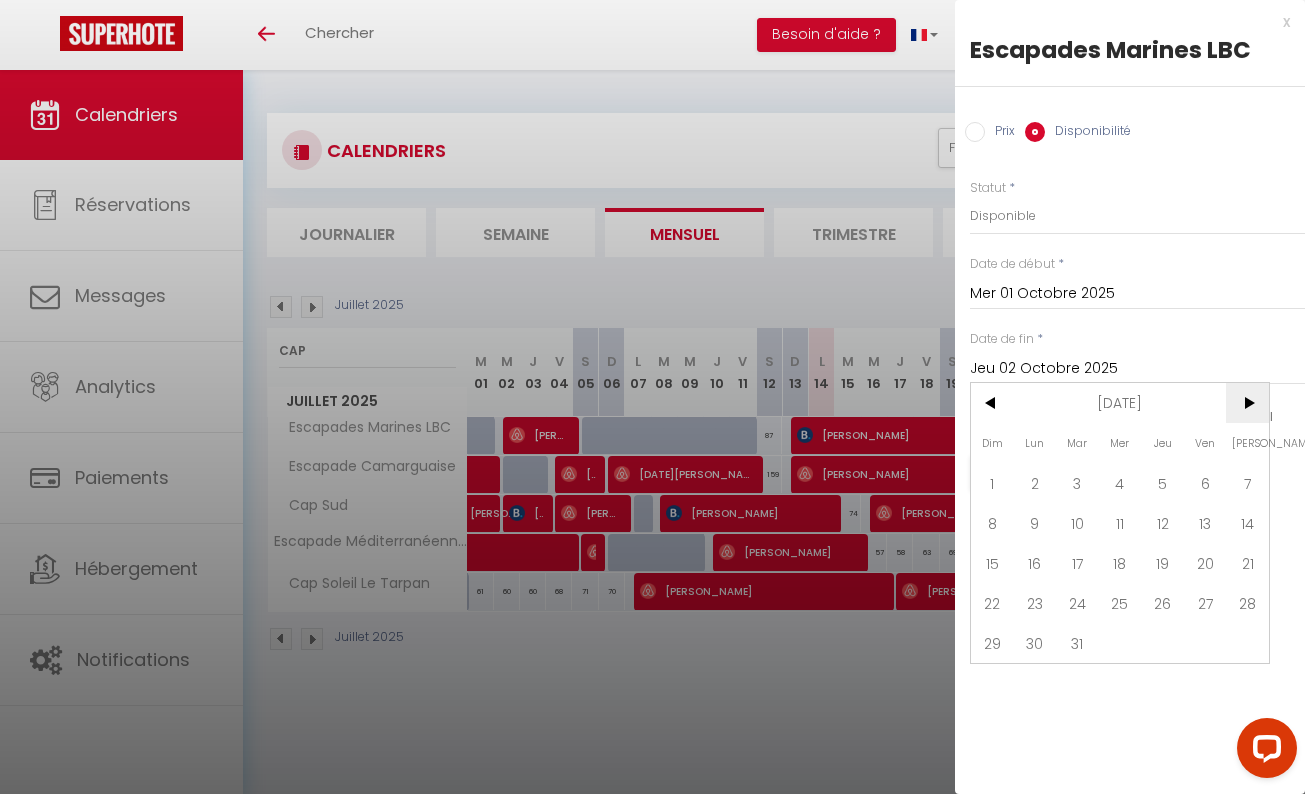 click on ">" at bounding box center [1247, 403] 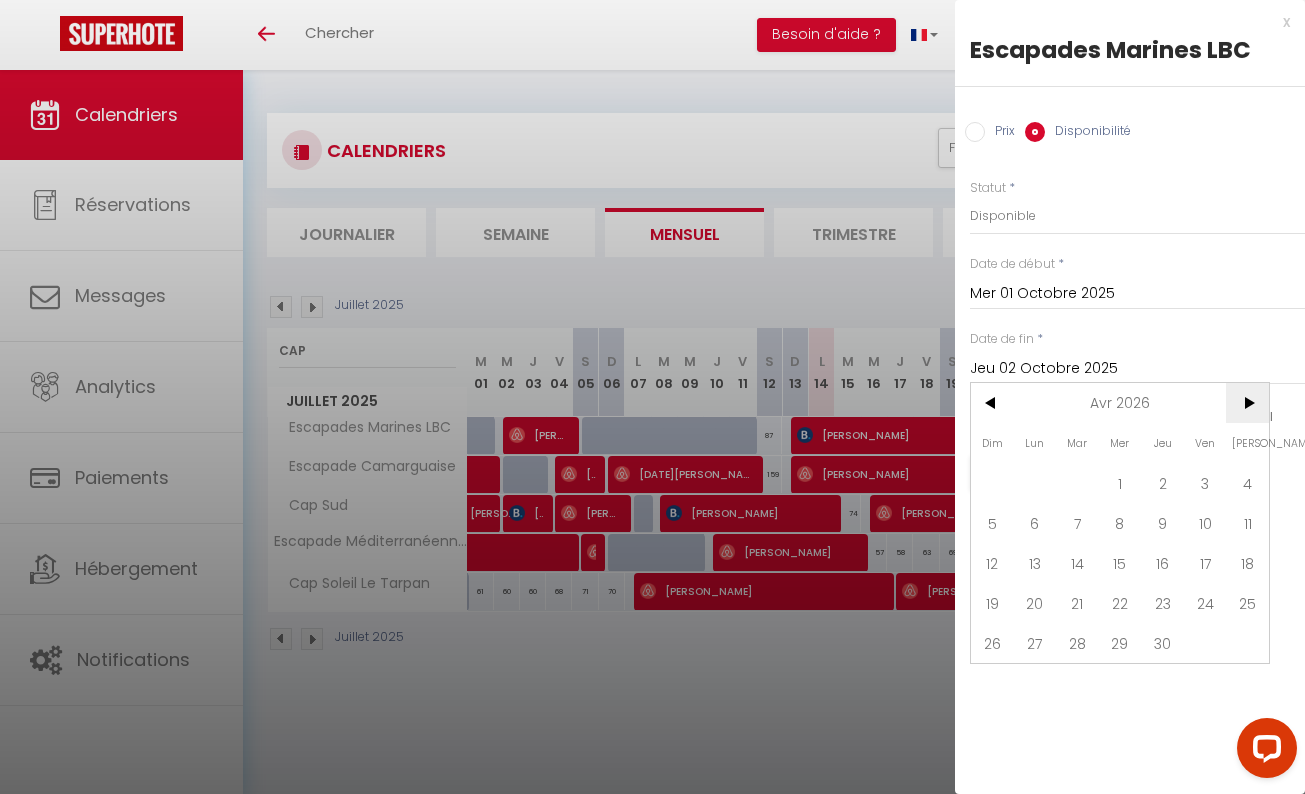 click on ">" at bounding box center [1247, 403] 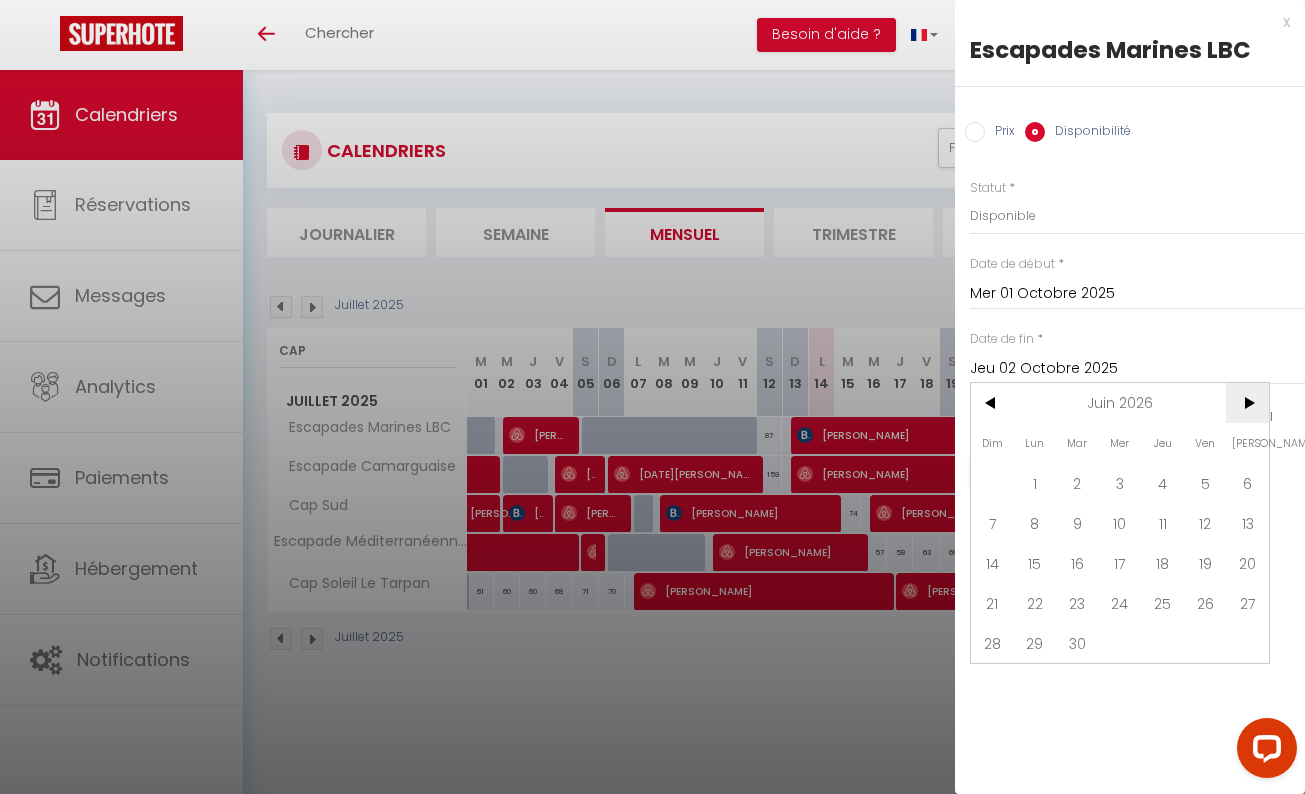 click on ">" at bounding box center (1247, 403) 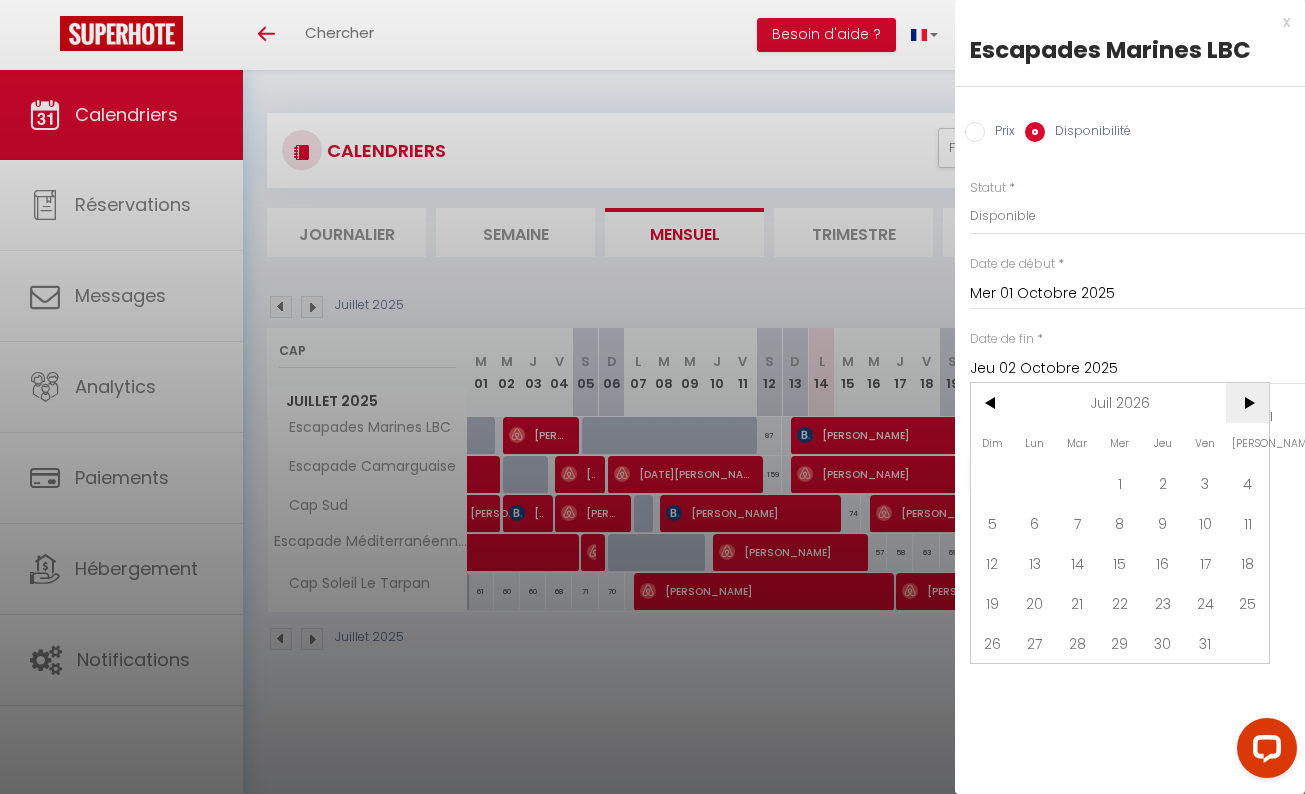 click on ">" at bounding box center [1247, 403] 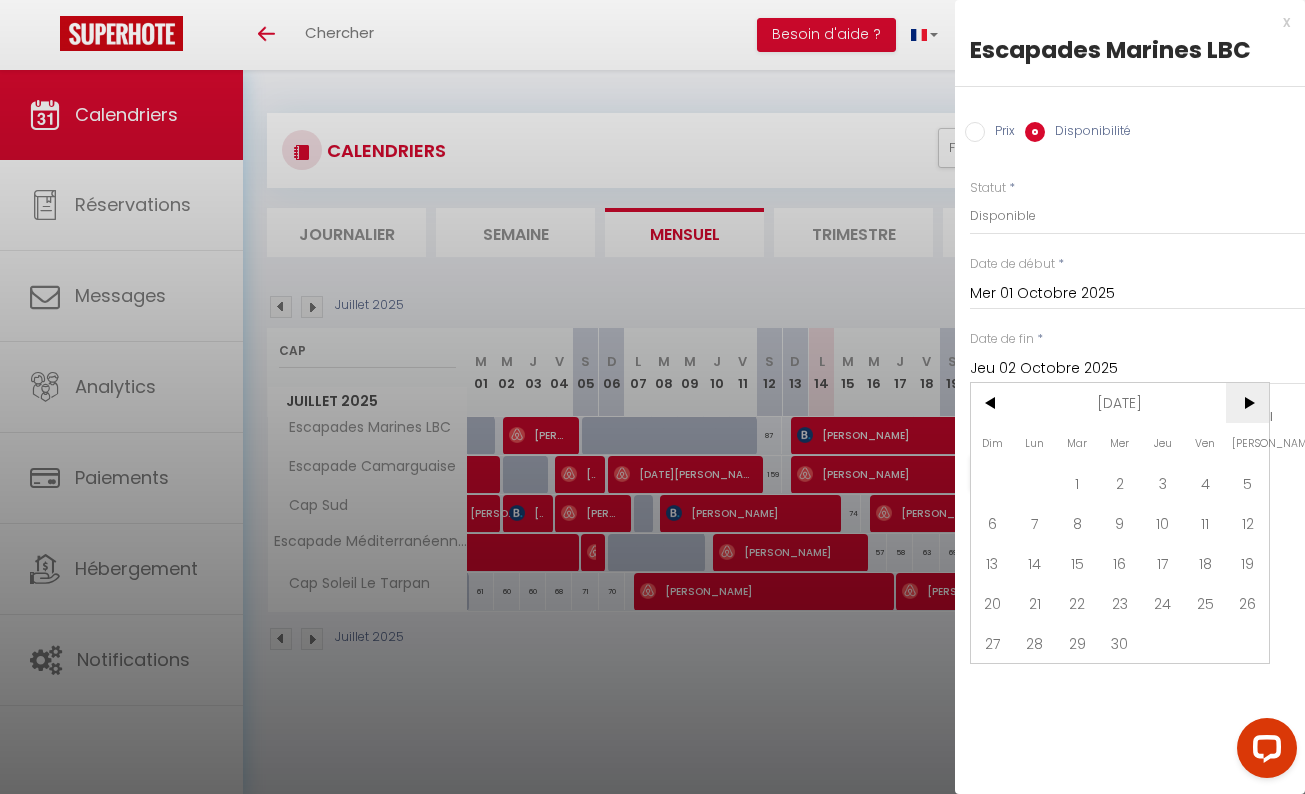 click on ">" at bounding box center (1247, 403) 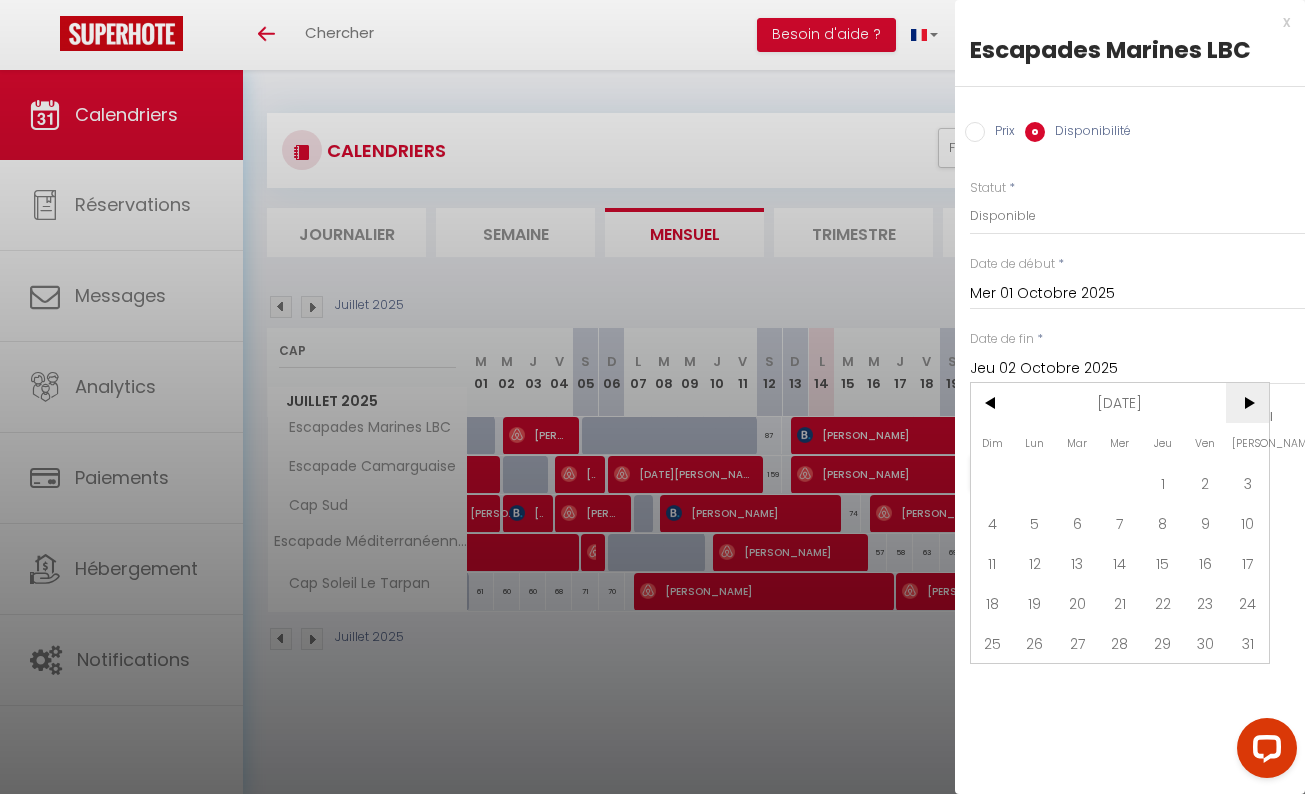 click on ">" at bounding box center (1247, 403) 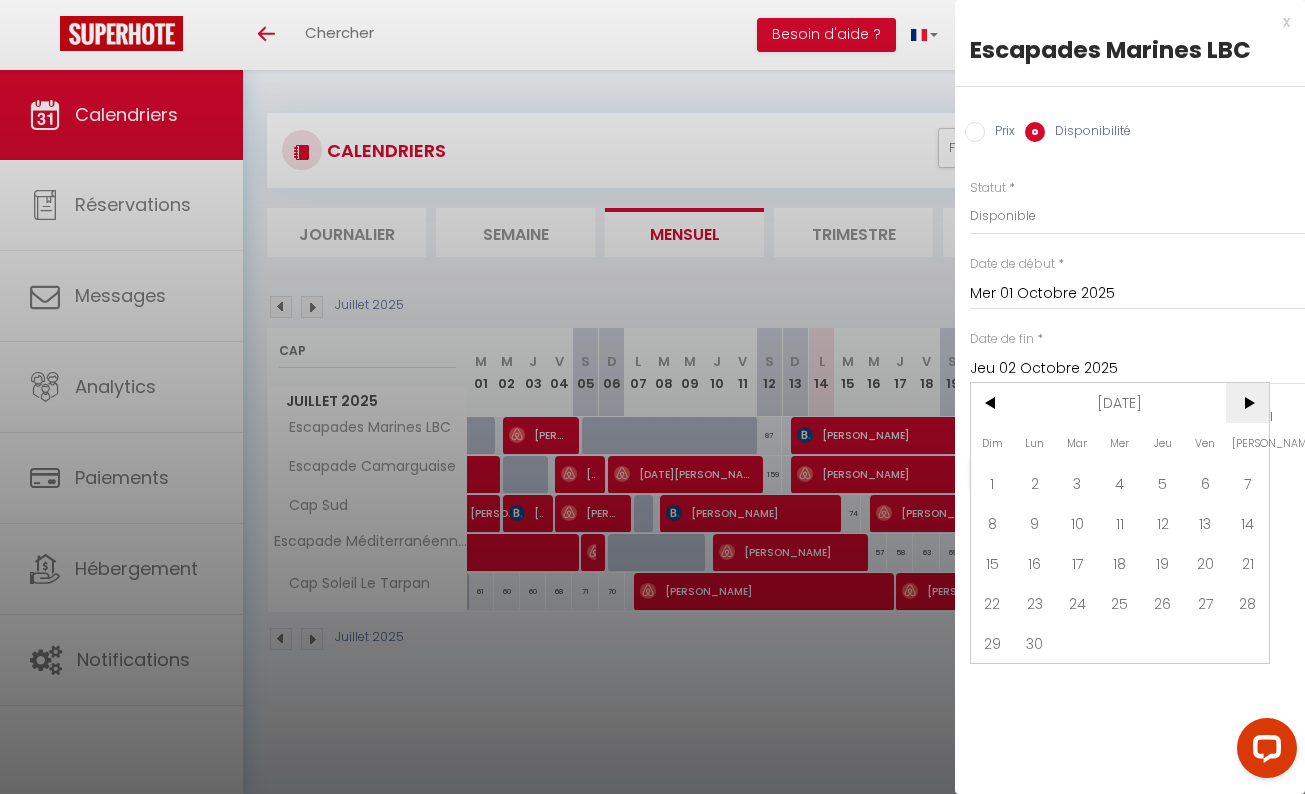 click on ">" at bounding box center (1247, 403) 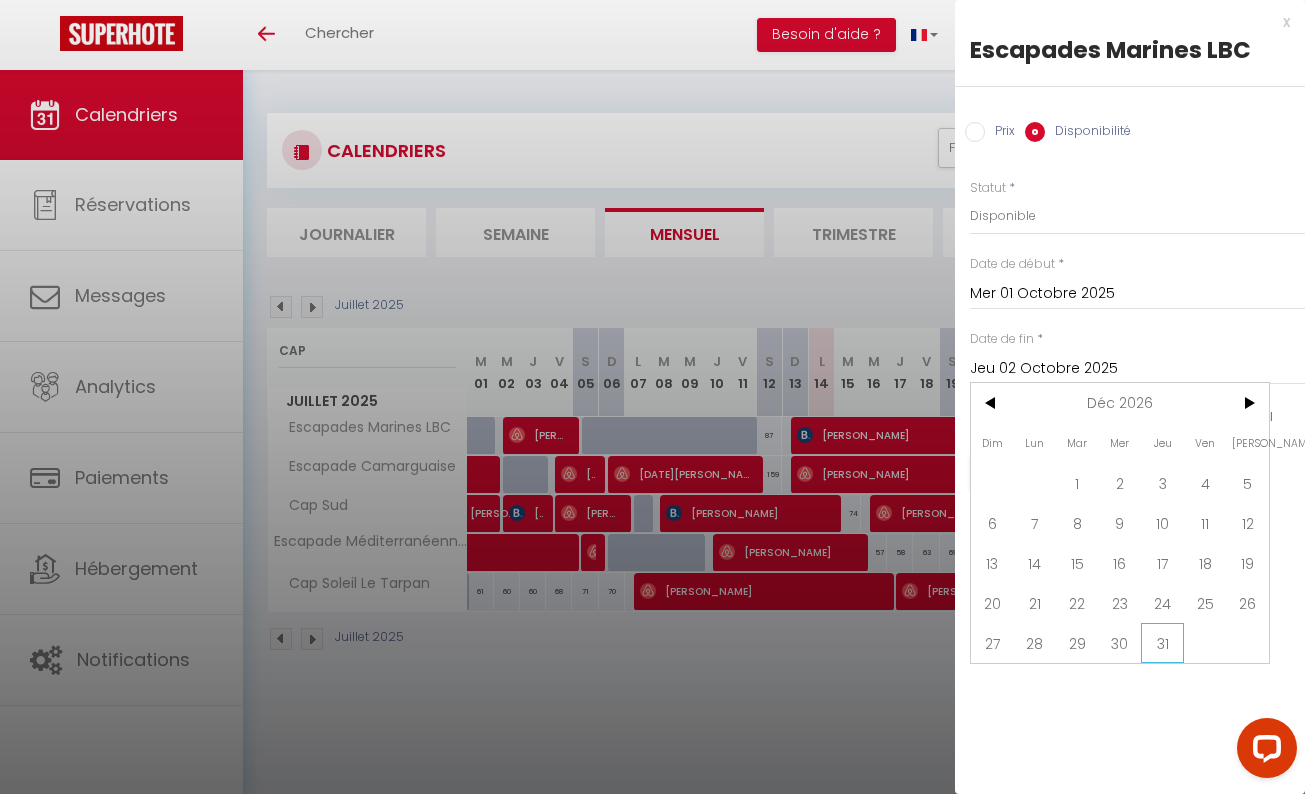click on "31" at bounding box center (1162, 643) 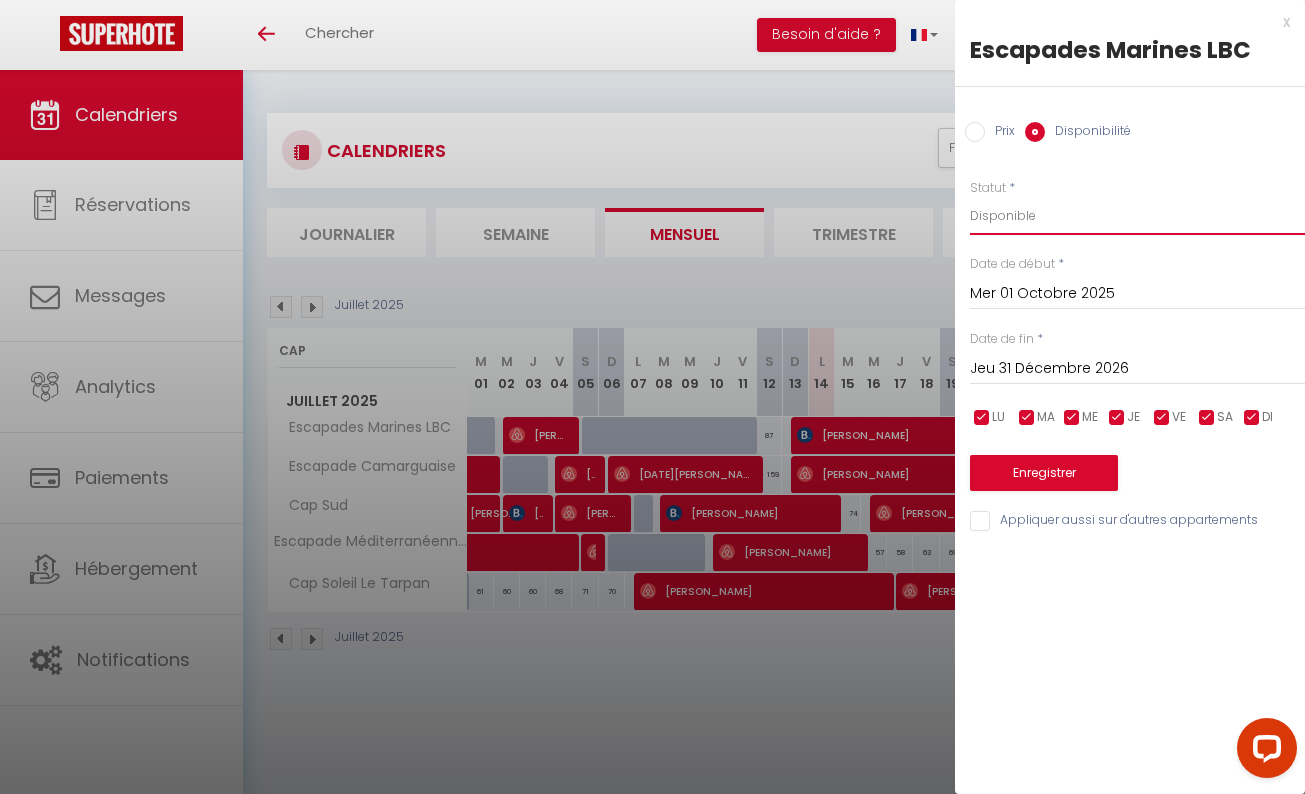 click on "Disponible
Indisponible" at bounding box center [1137, 216] 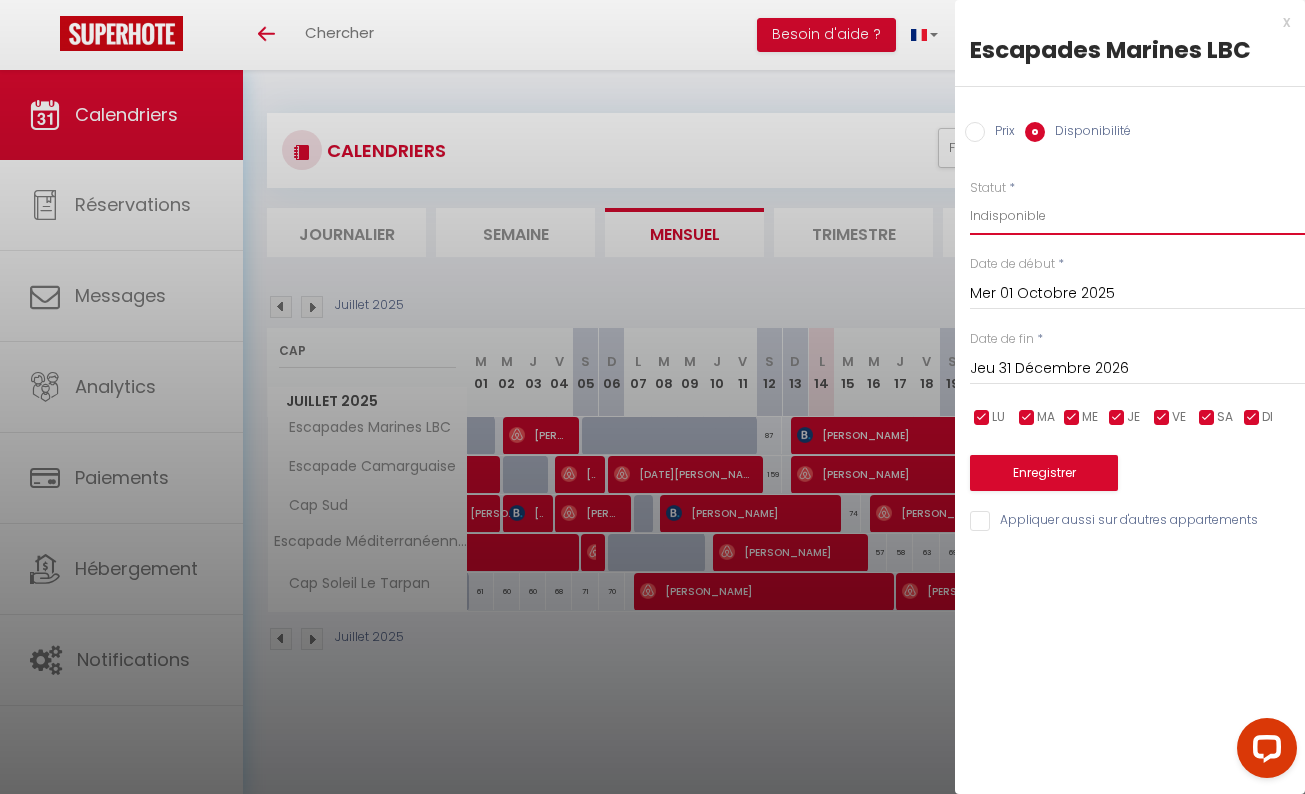 click on "Disponible
Indisponible" at bounding box center (1137, 216) 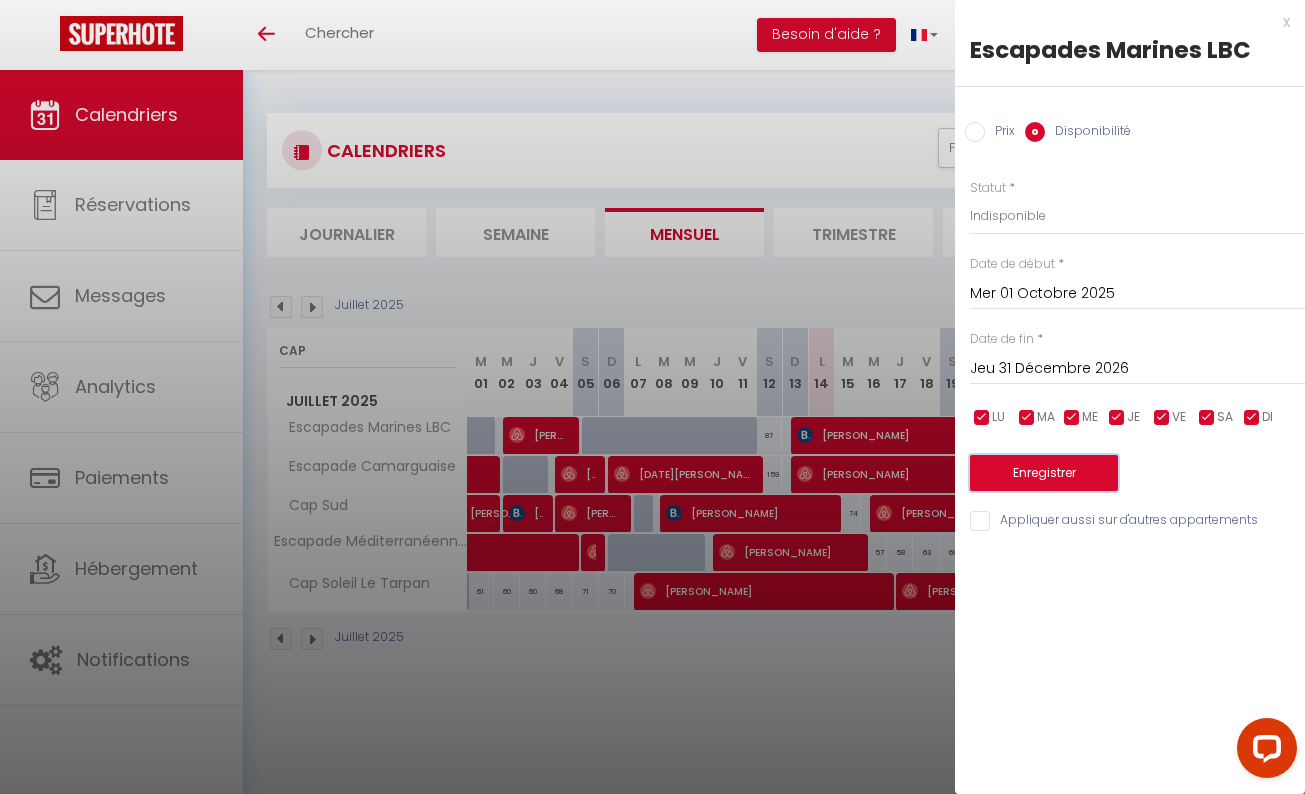 click on "Enregistrer" at bounding box center [1044, 473] 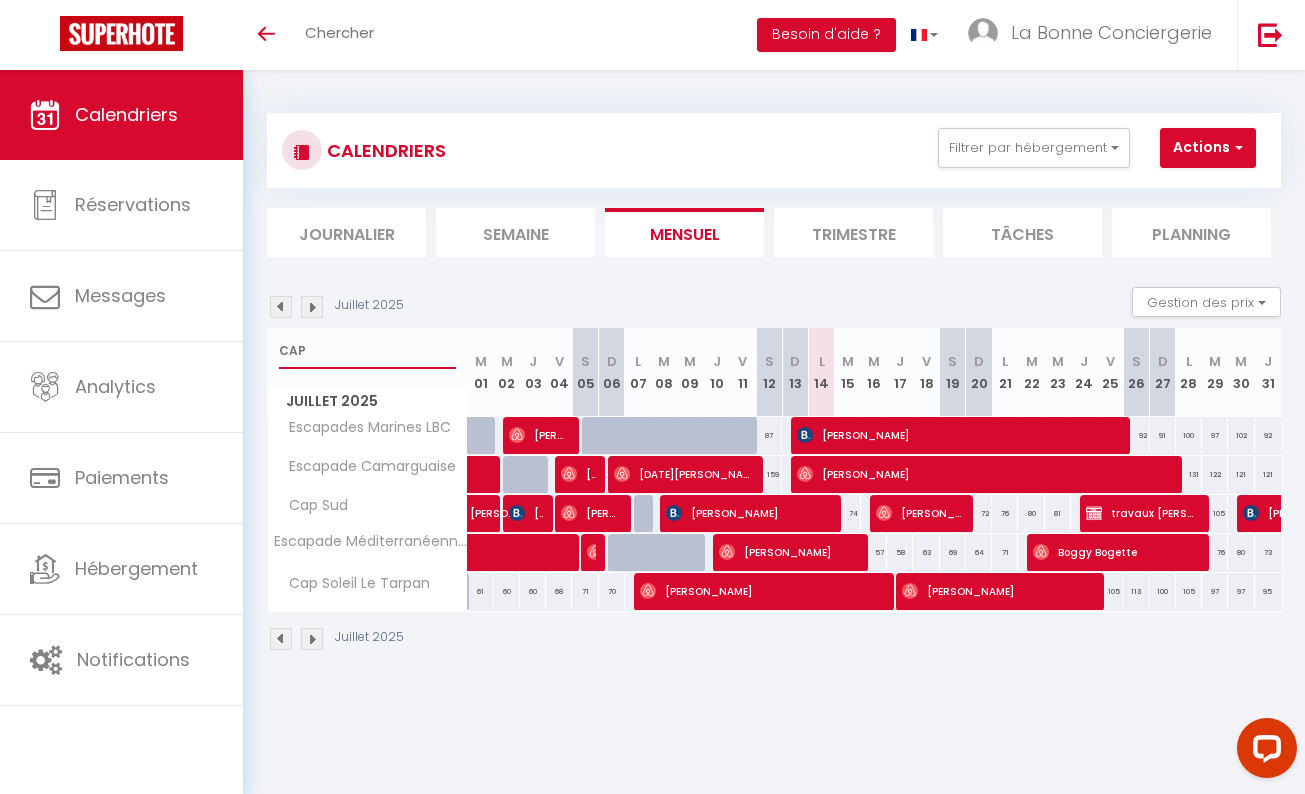 click on "CAP" at bounding box center [367, 351] 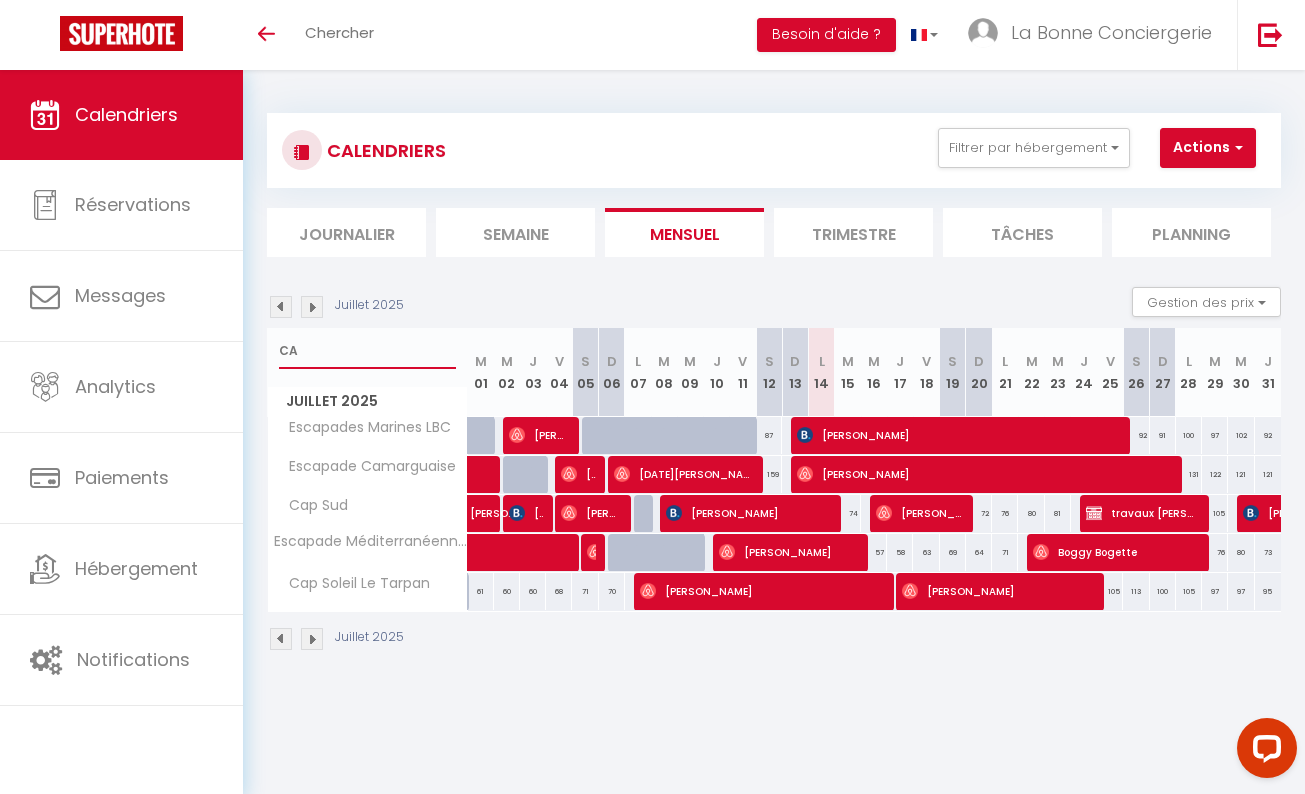 type on "C" 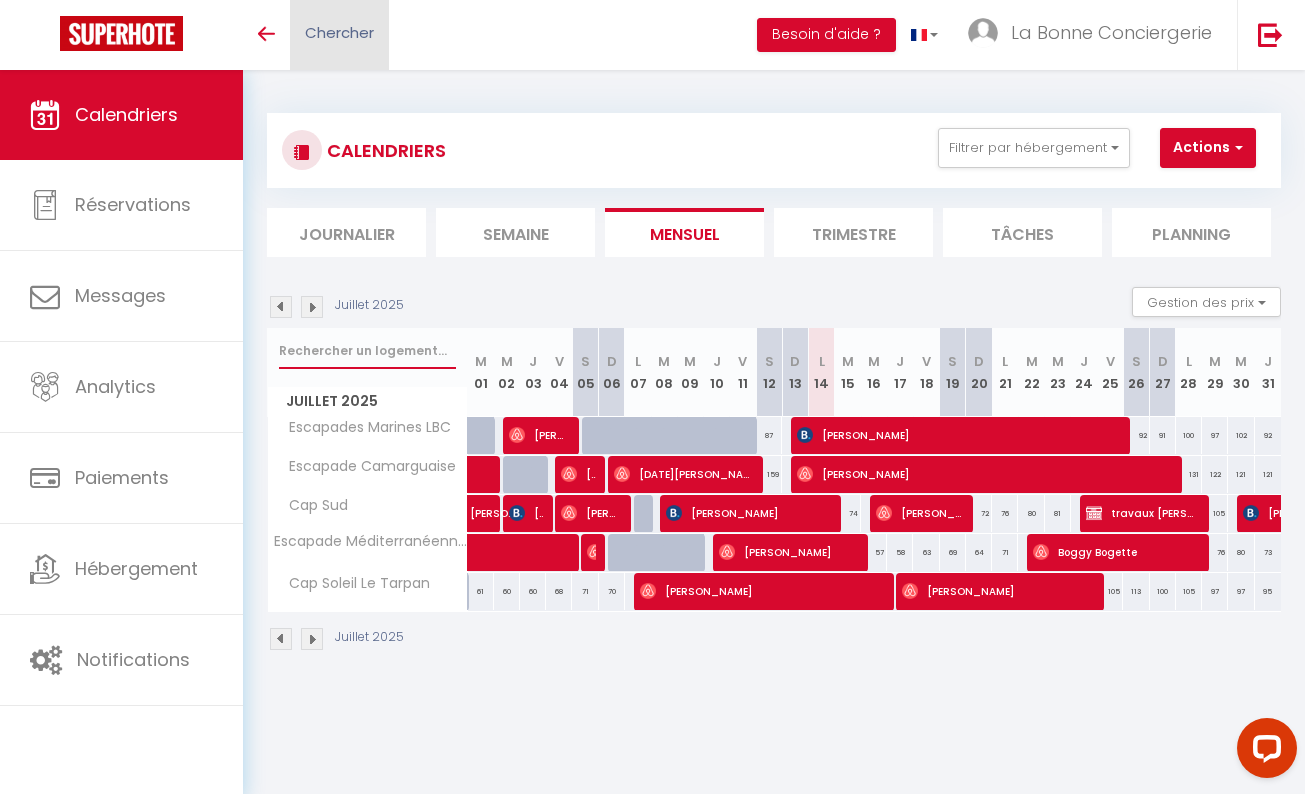 type 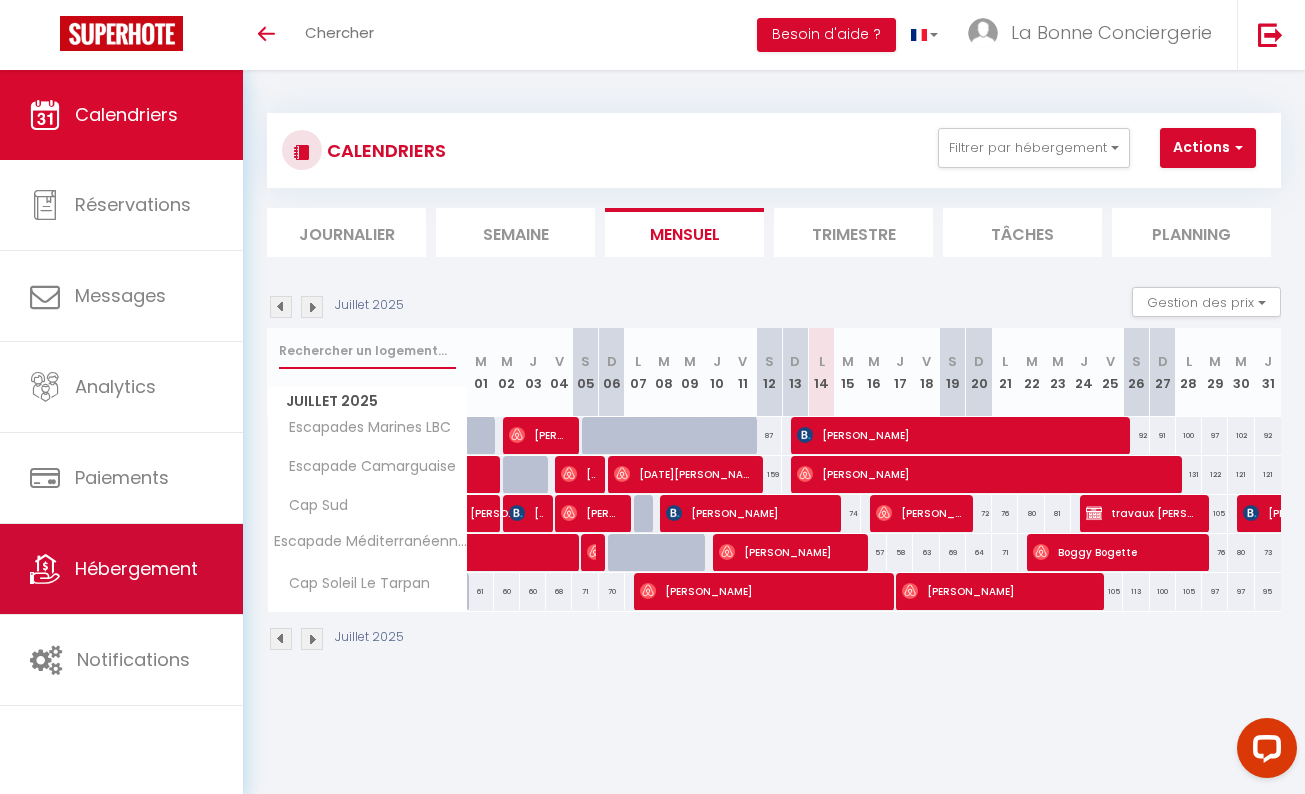 click on "Hébergement" at bounding box center [136, 568] 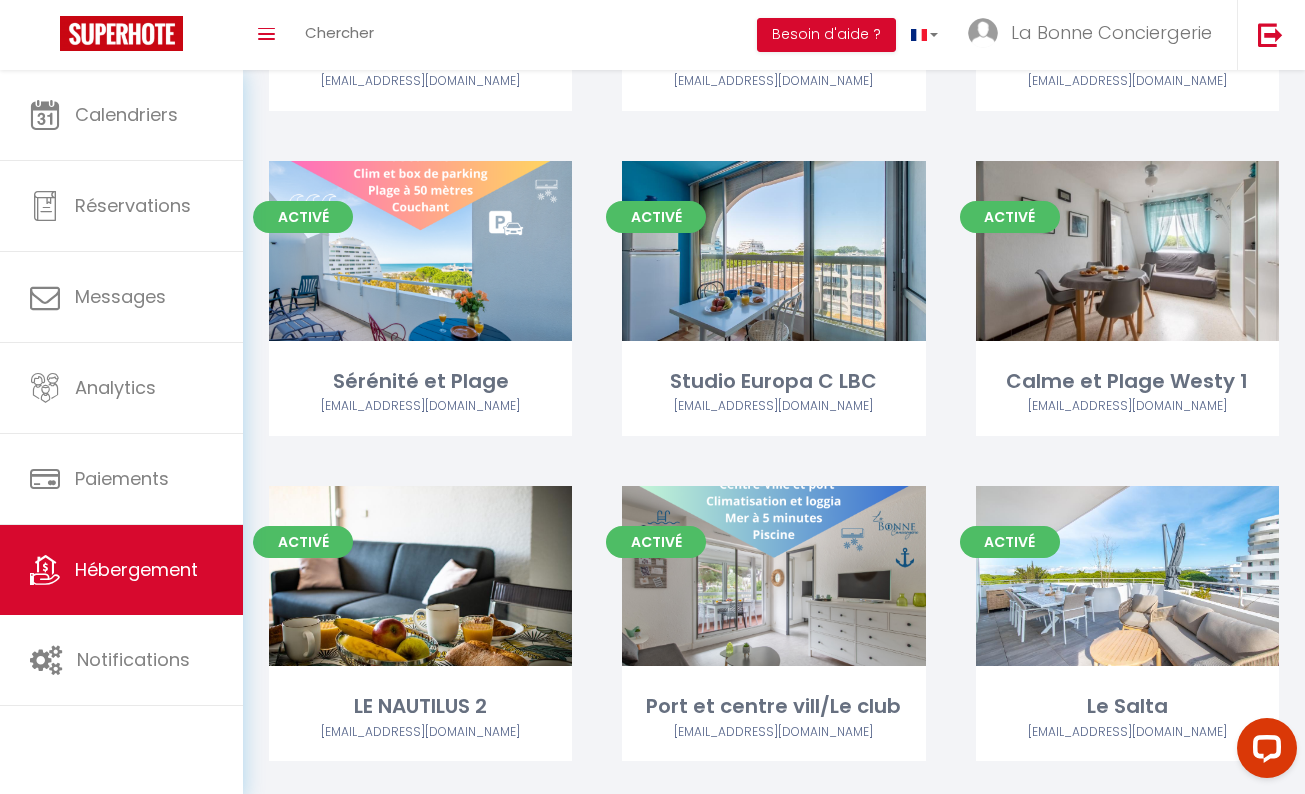 scroll, scrollTop: 7126, scrollLeft: 0, axis: vertical 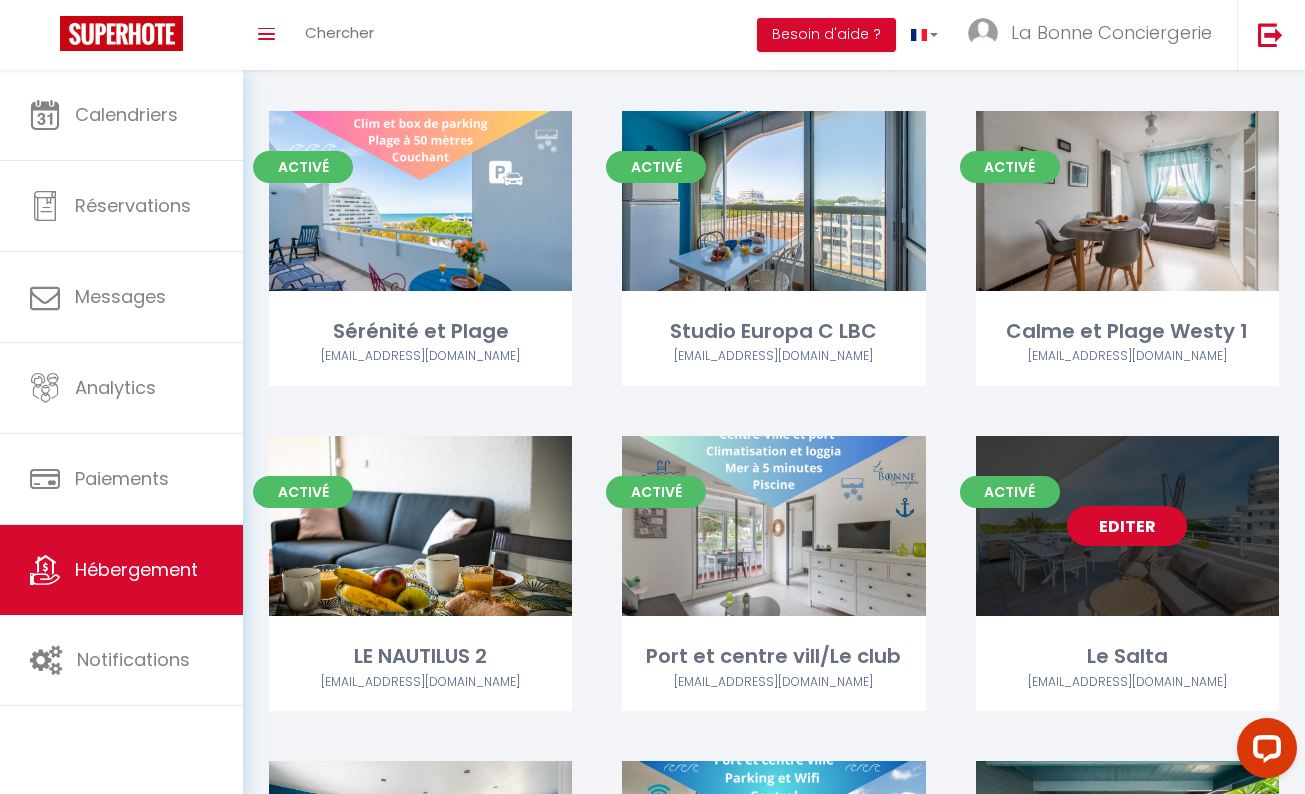 click on "Editer" at bounding box center (1127, 526) 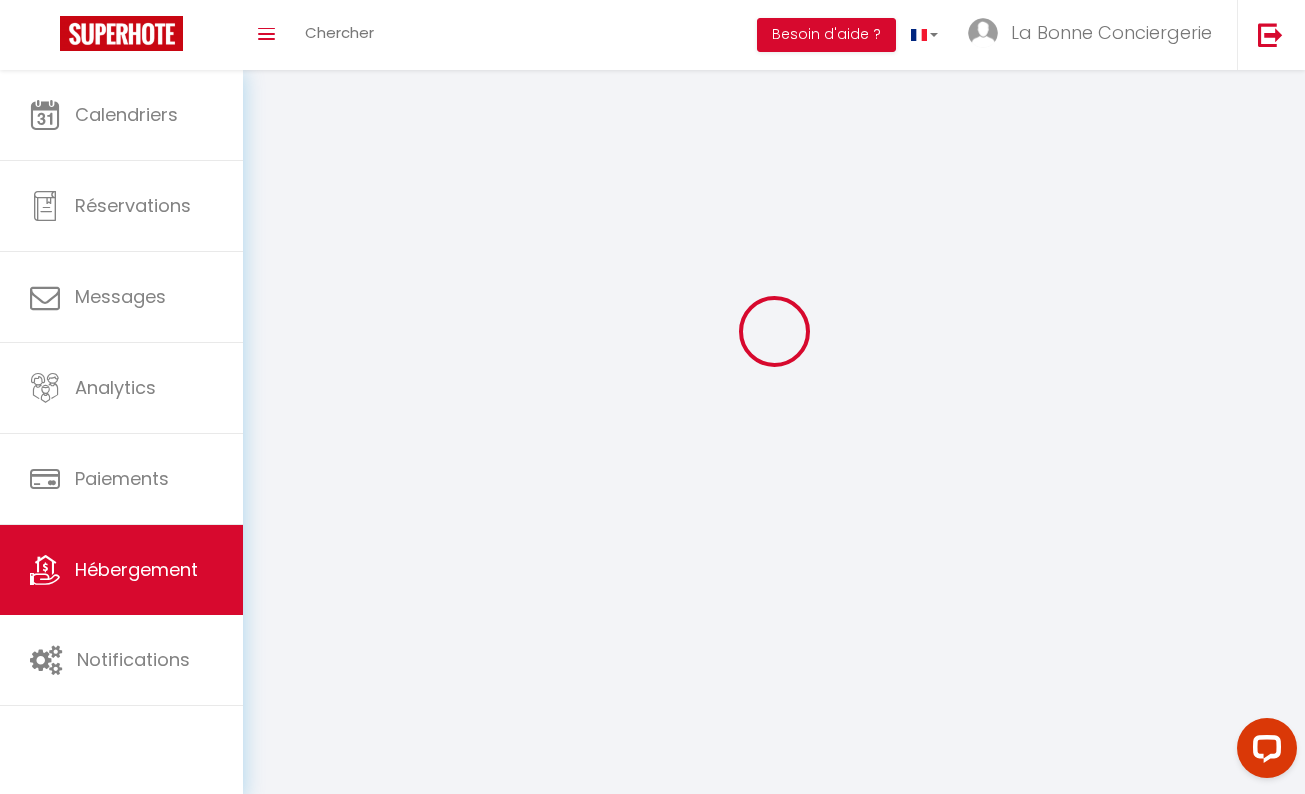 scroll, scrollTop: 0, scrollLeft: 0, axis: both 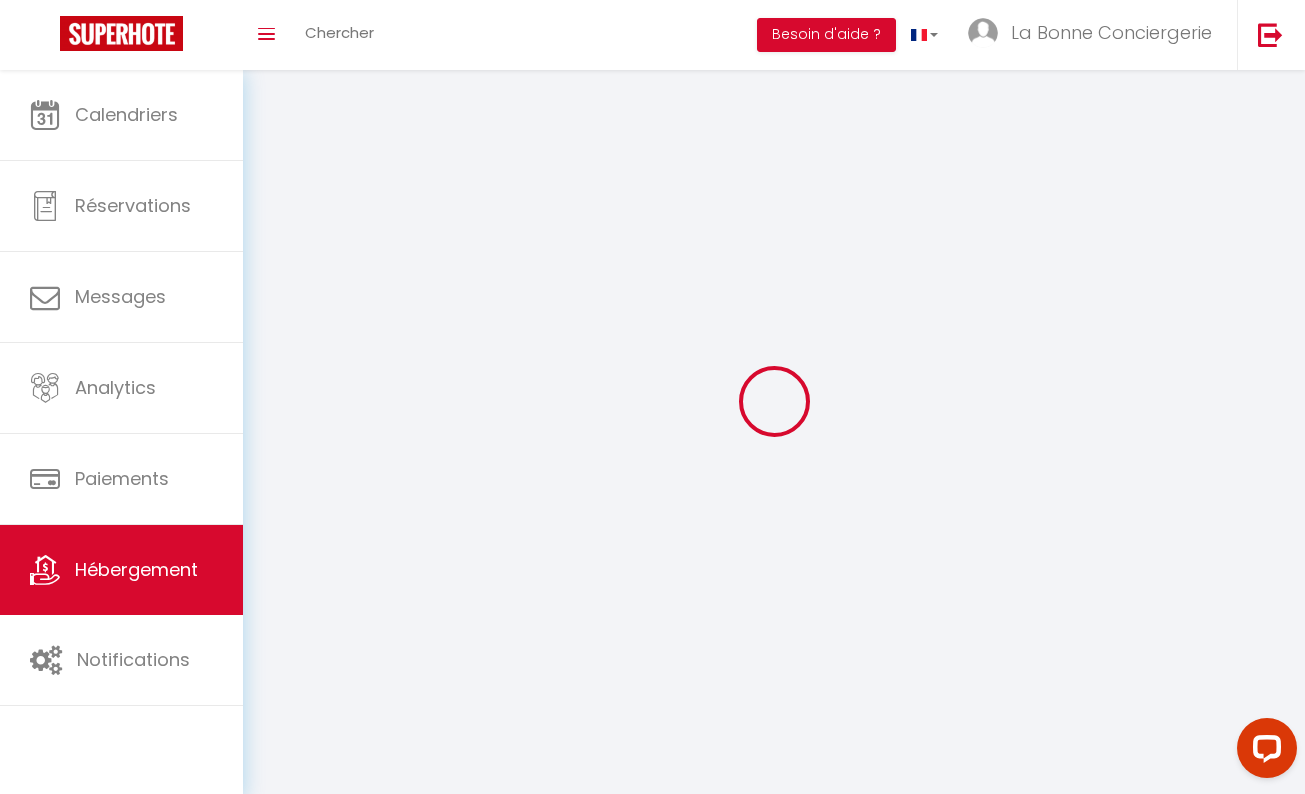 checkbox on "true" 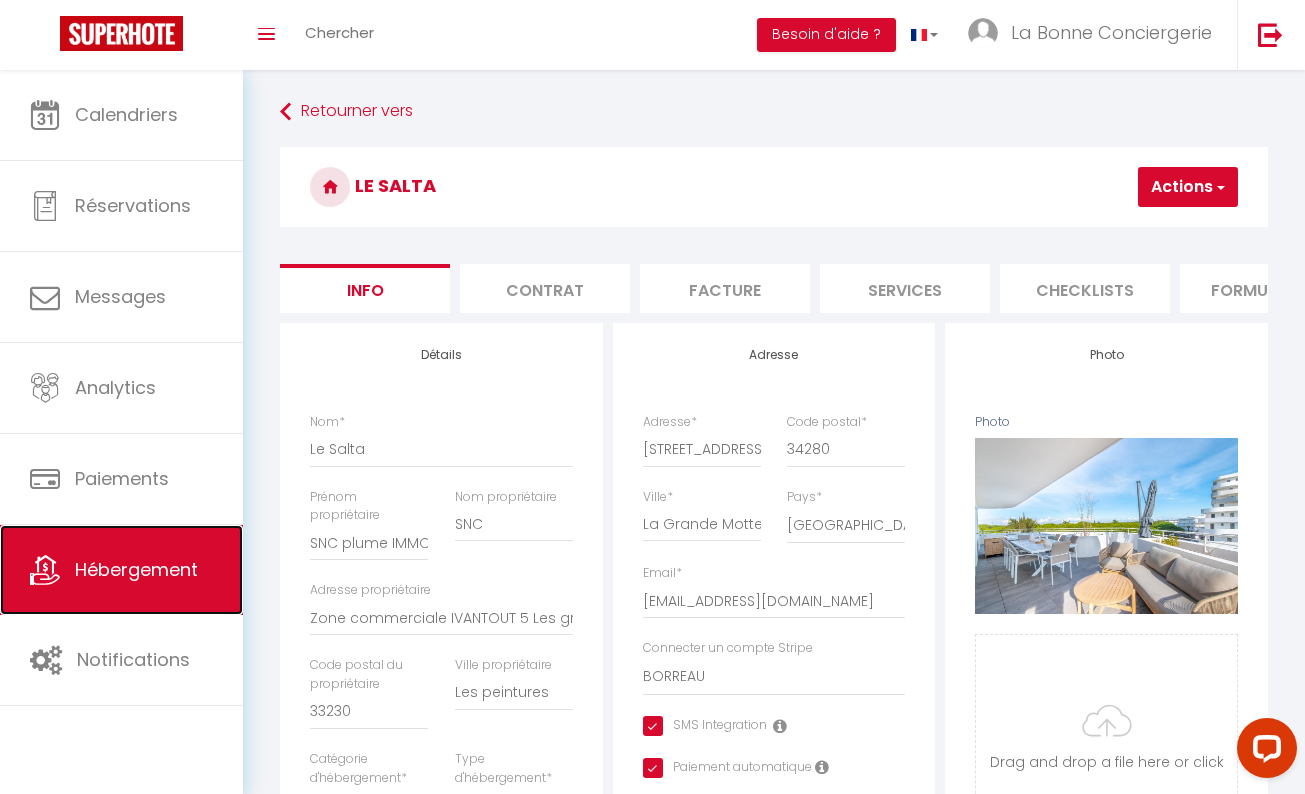 click on "Hébergement" at bounding box center (121, 570) 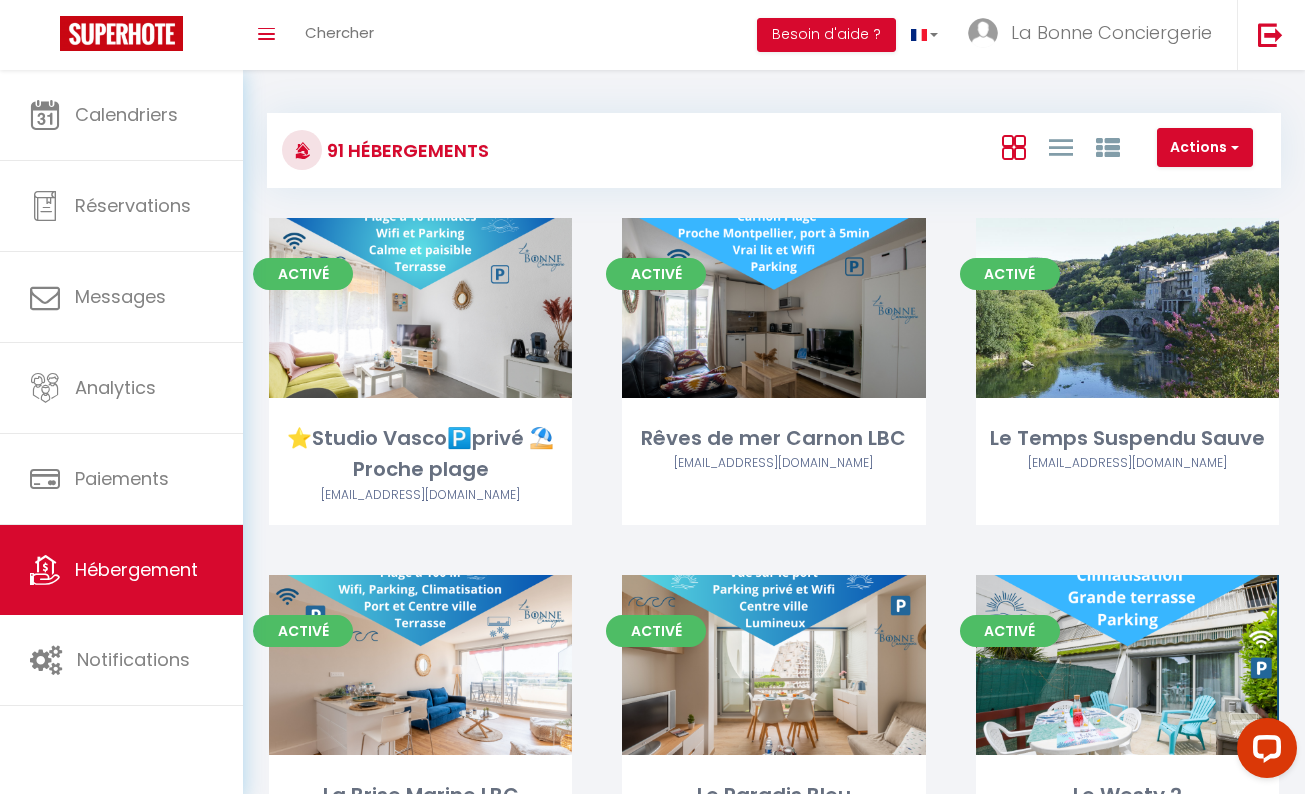 scroll, scrollTop: 694, scrollLeft: 0, axis: vertical 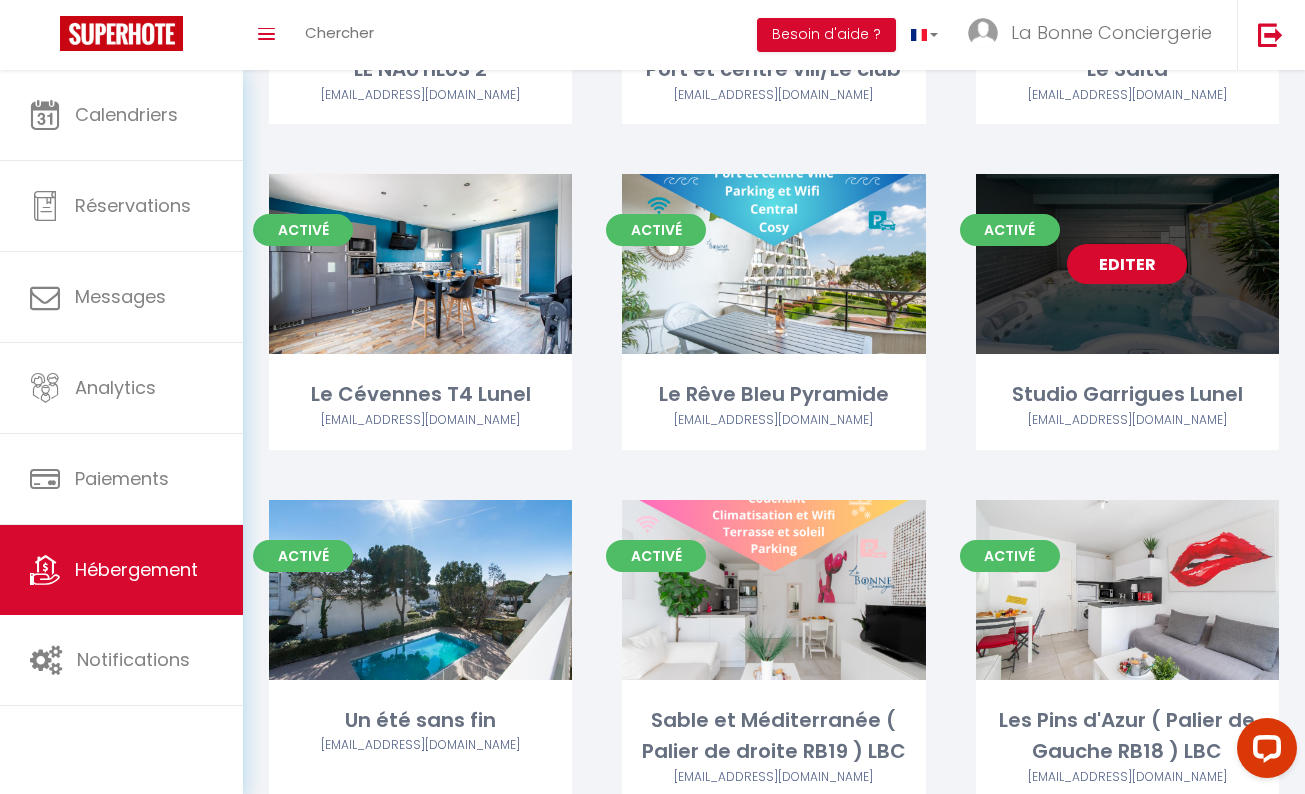 click on "Editer" at bounding box center [1127, 264] 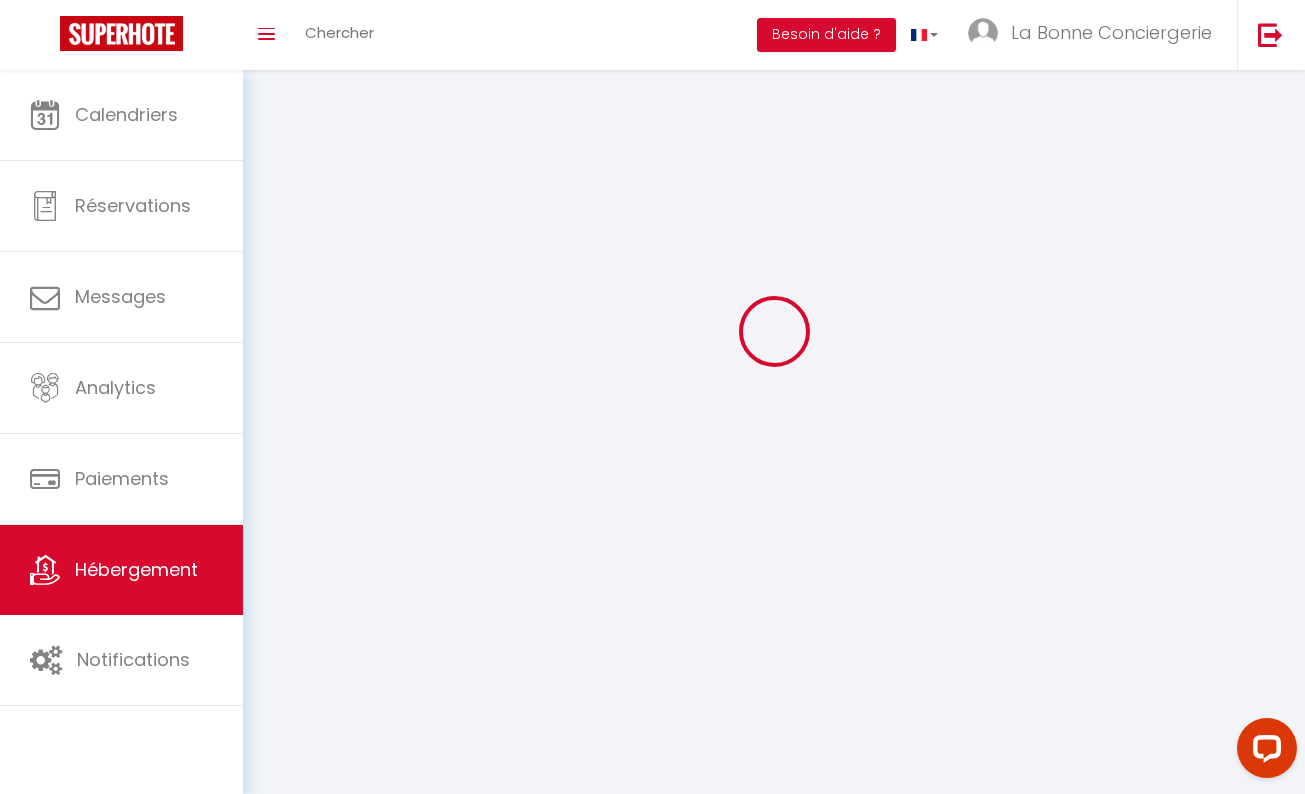 select 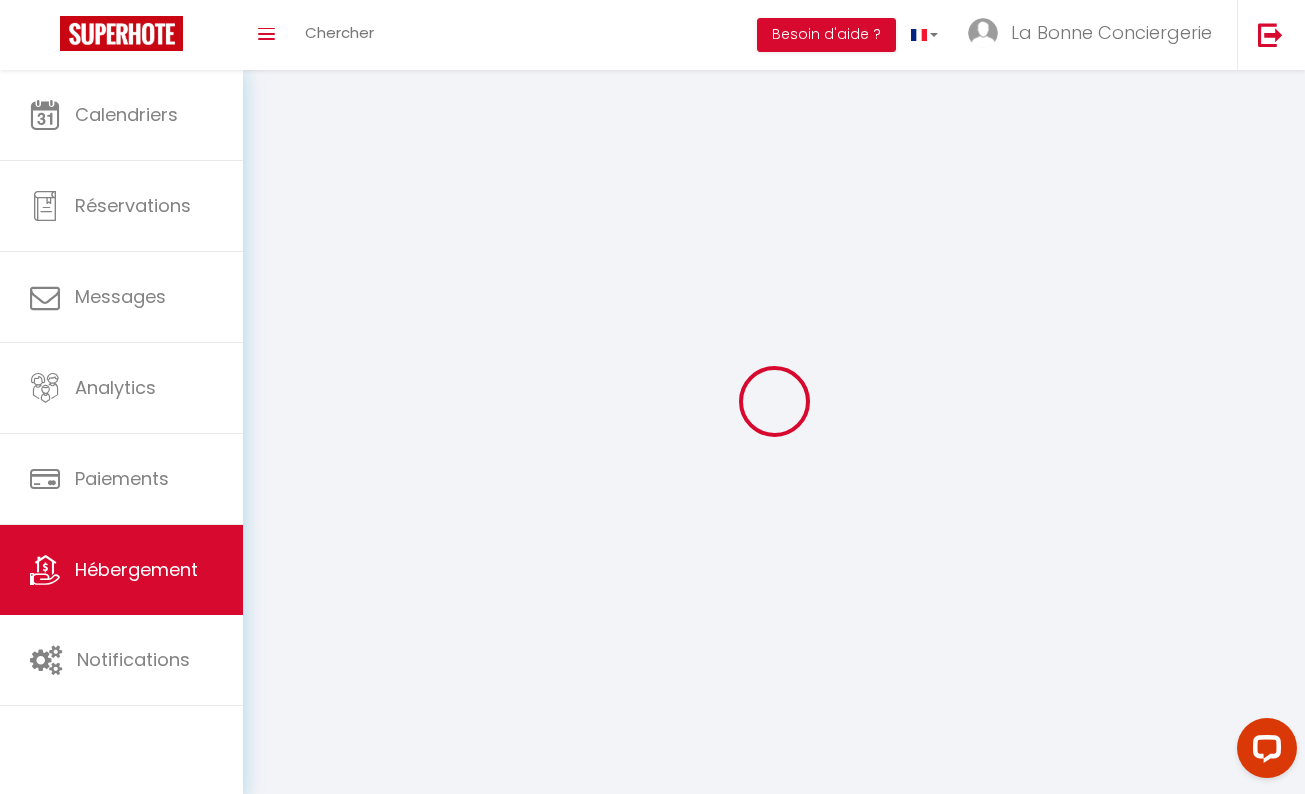 select 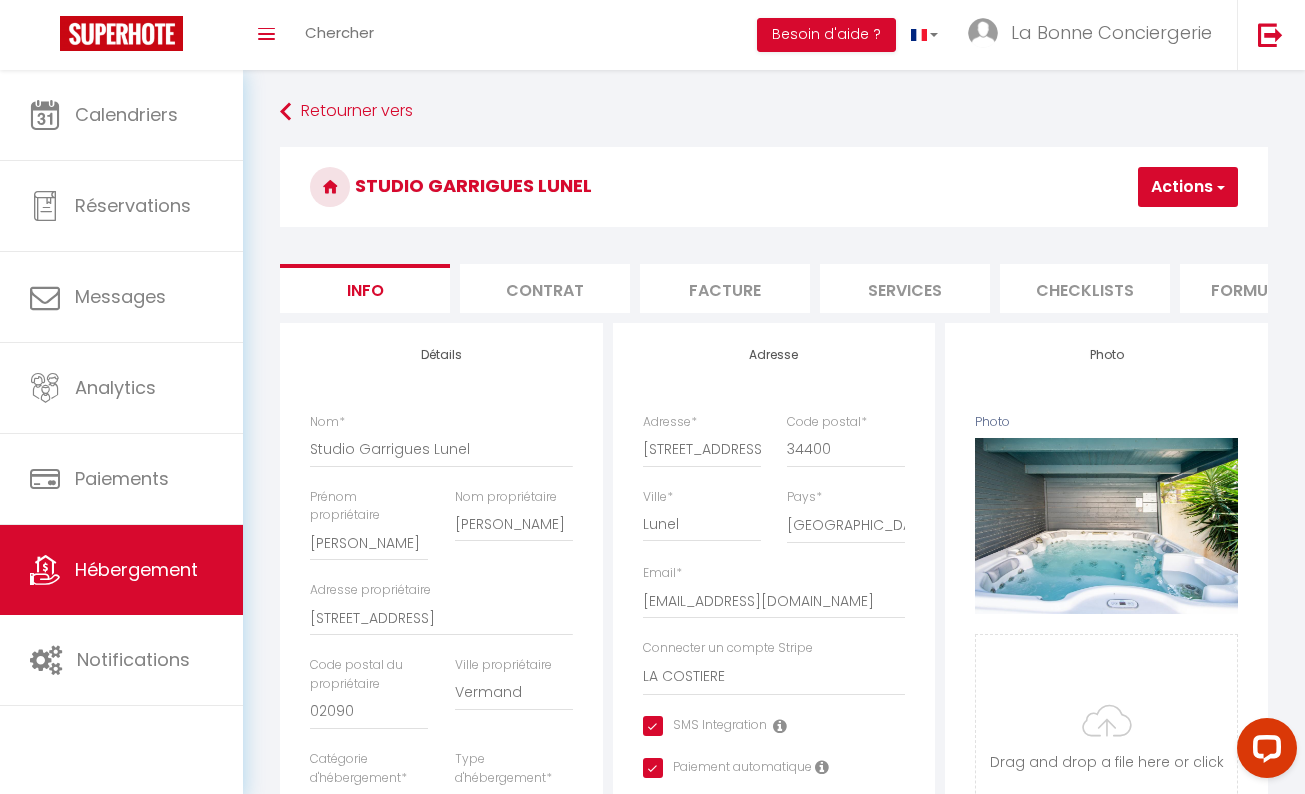 checkbox on "true" 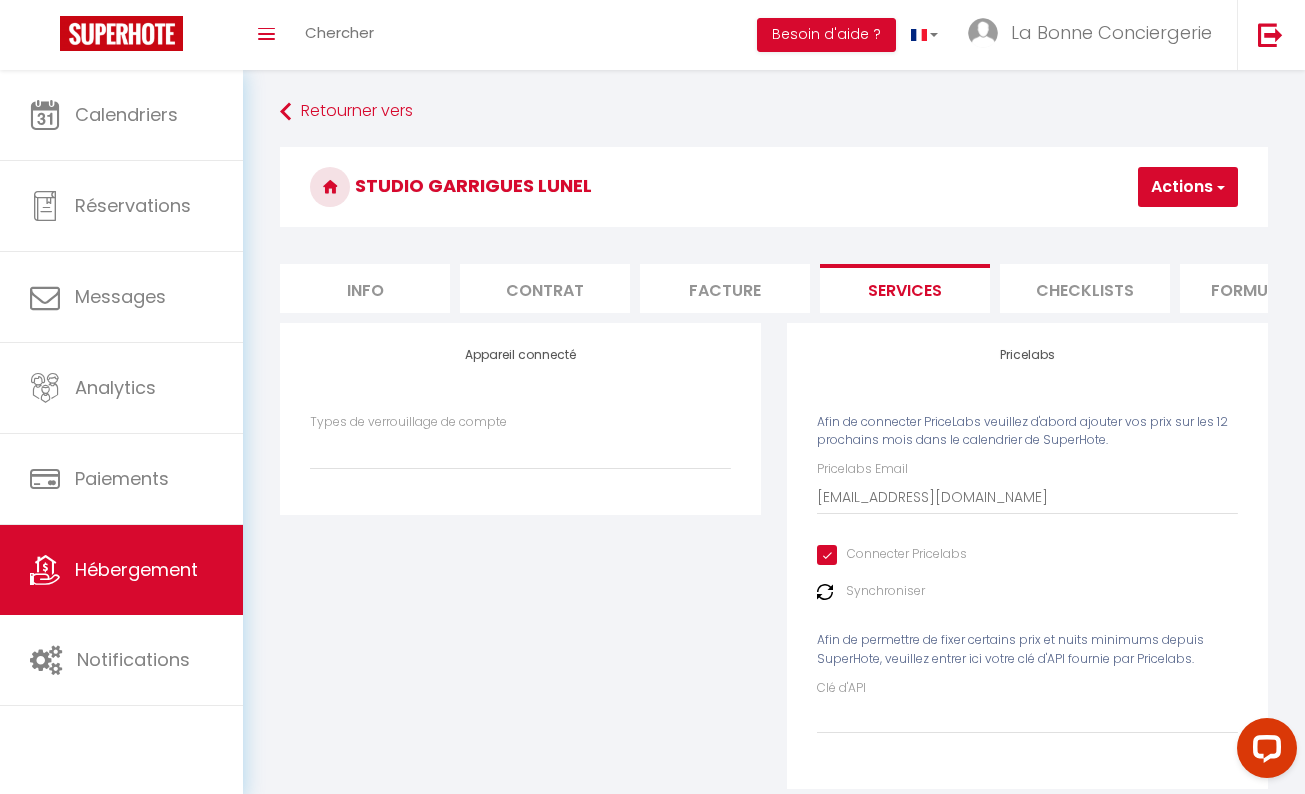 click at bounding box center (825, 592) 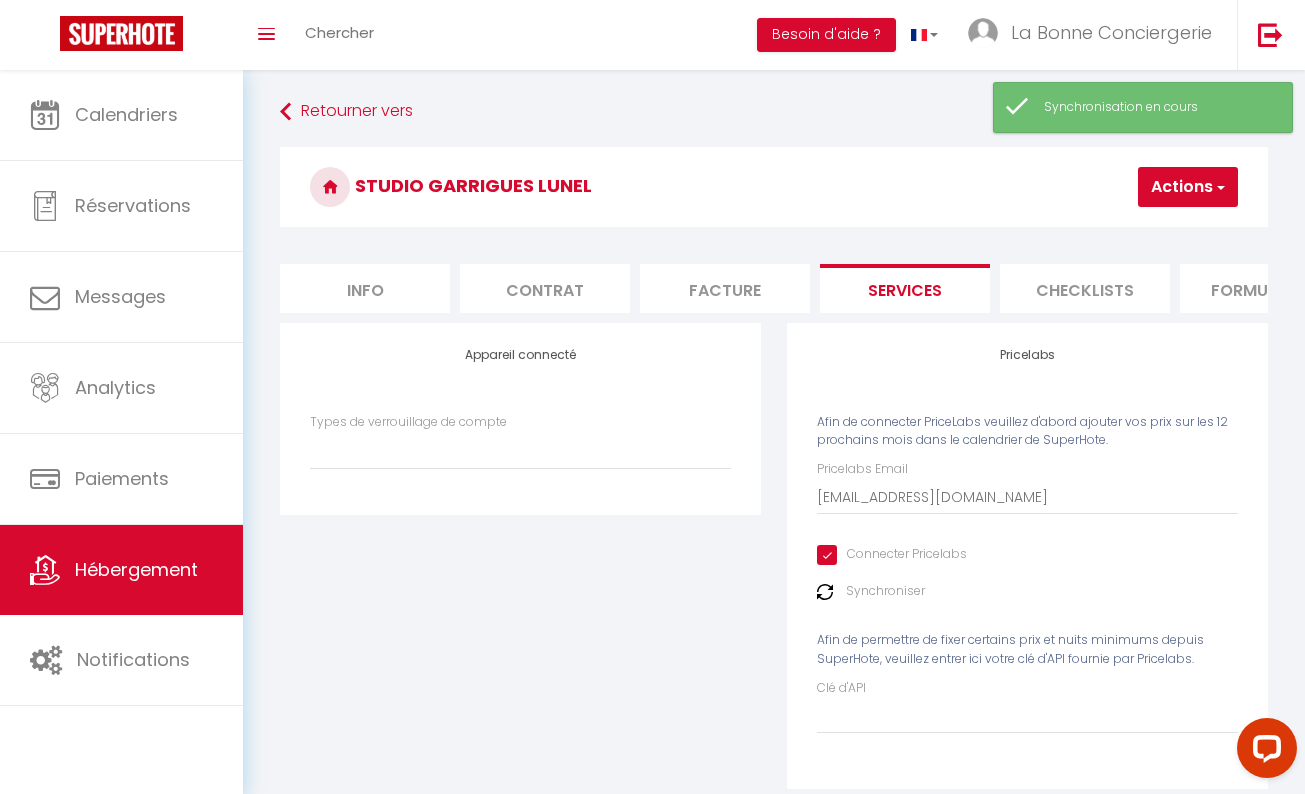 drag, startPoint x: 2, startPoint y: 4, endPoint x: 498, endPoint y: 46, distance: 497.77505 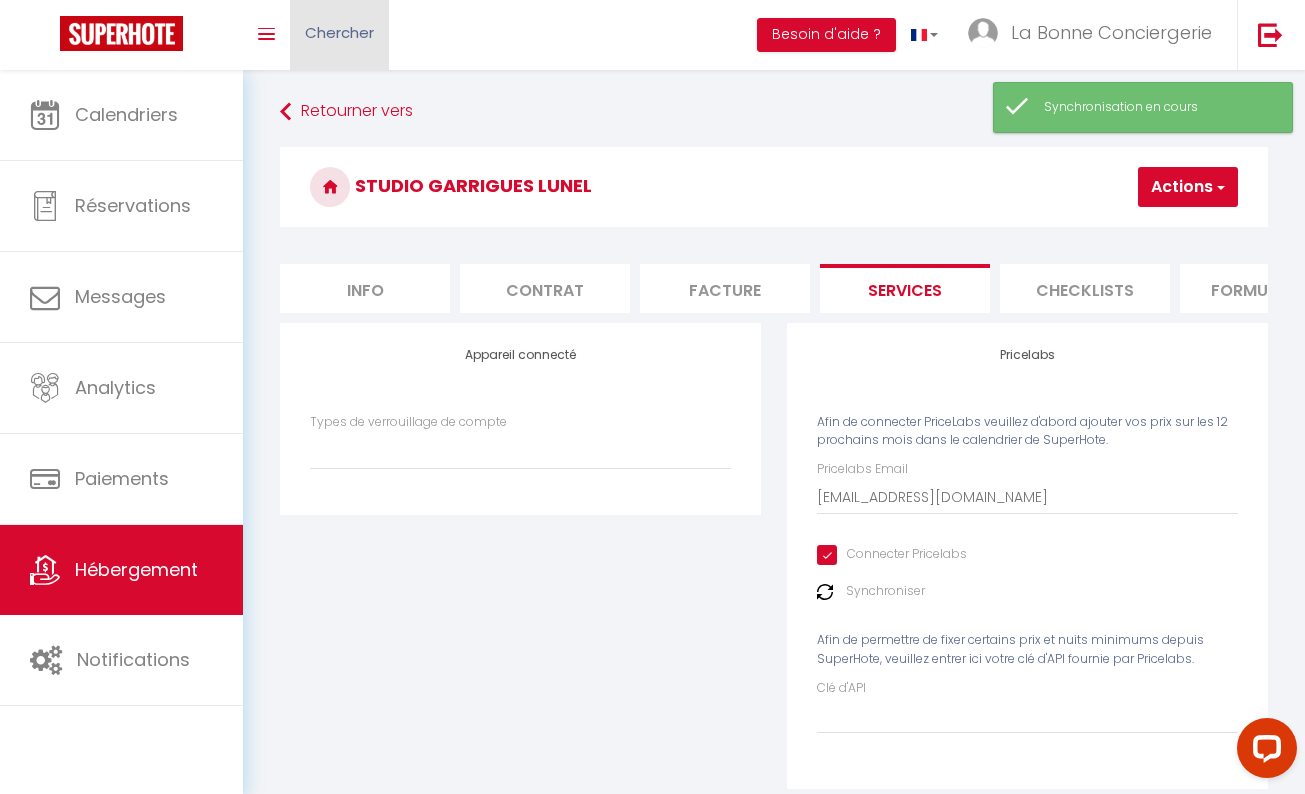checkbox on "true" 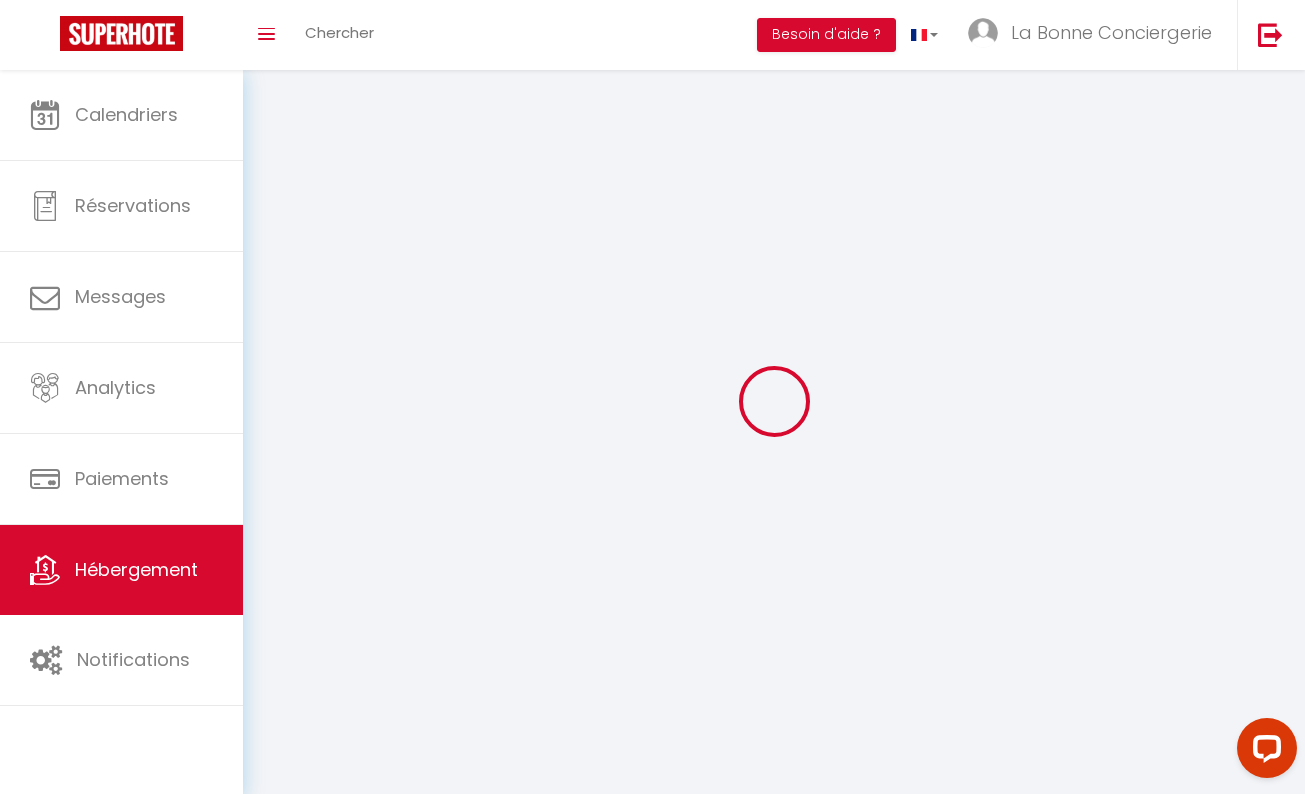 scroll, scrollTop: 70, scrollLeft: 0, axis: vertical 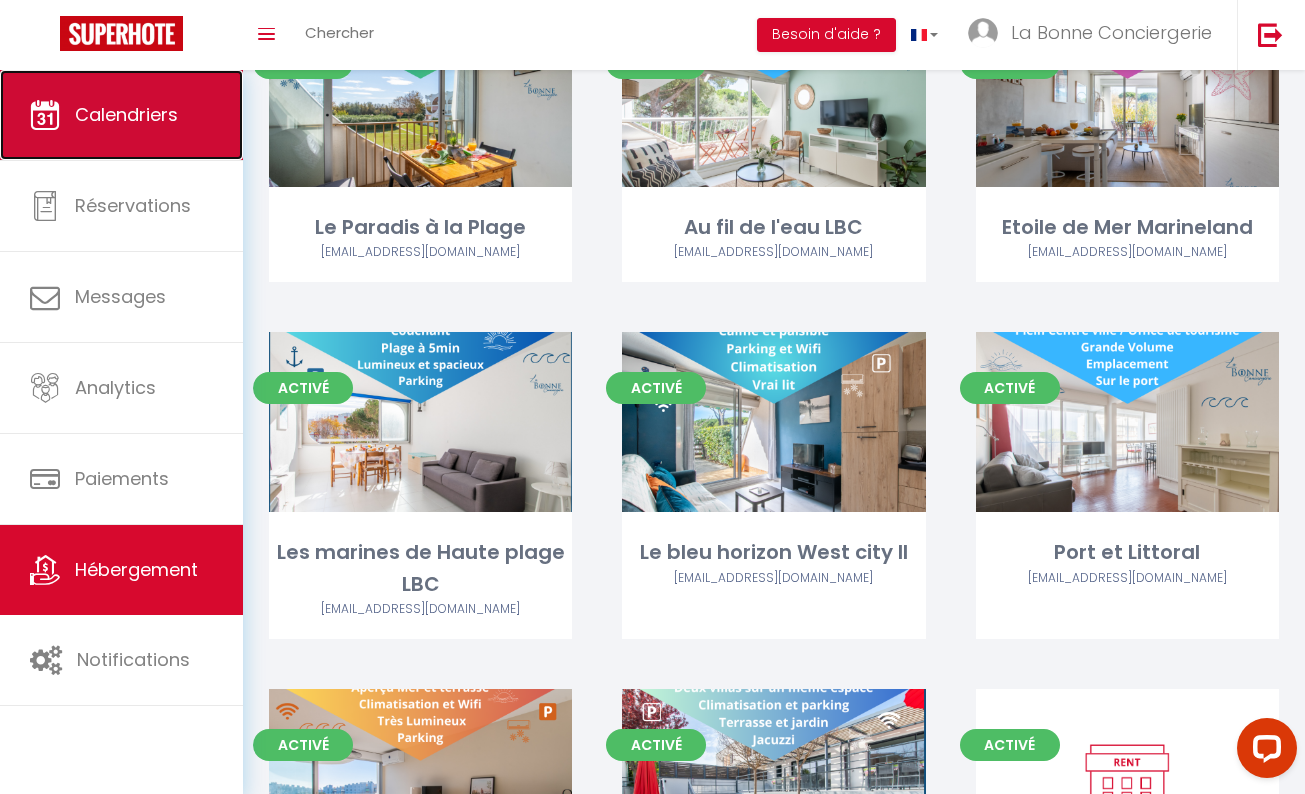 click on "Calendriers" at bounding box center (121, 115) 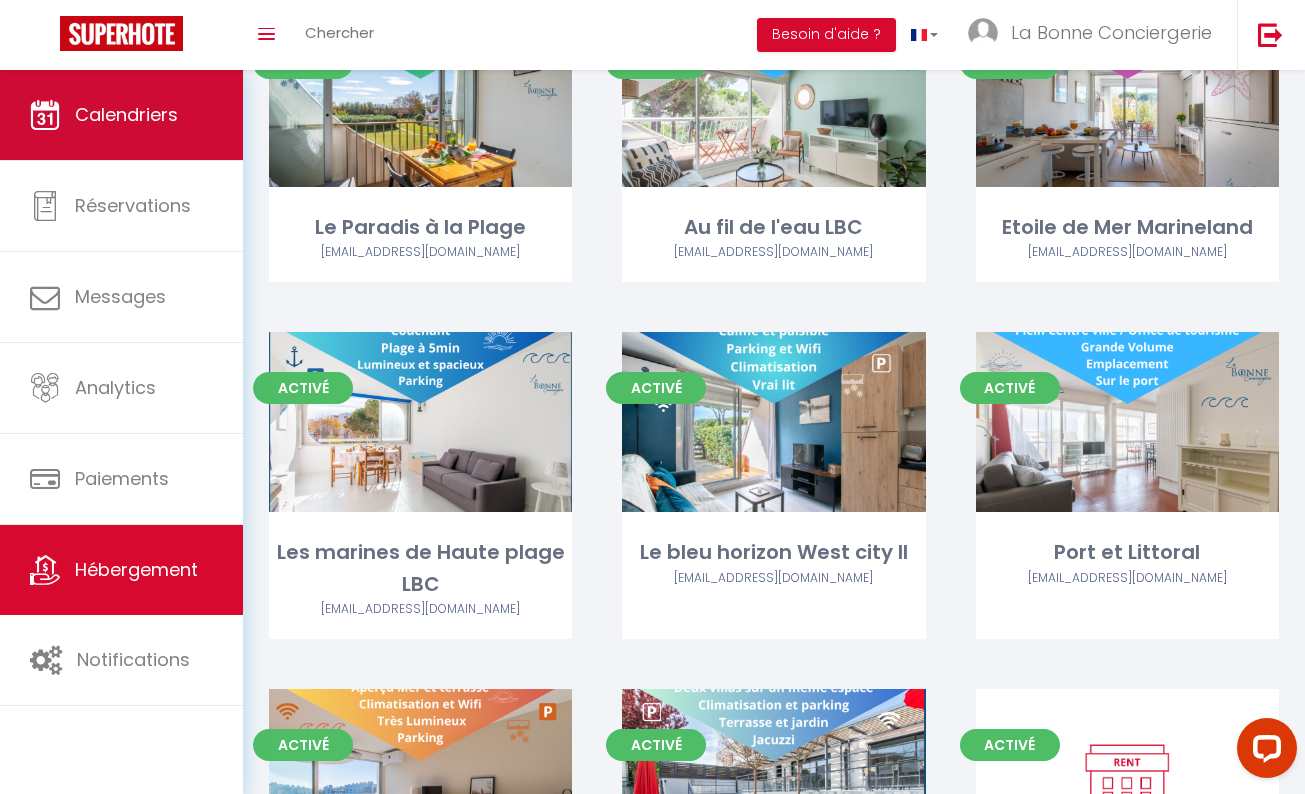scroll, scrollTop: 0, scrollLeft: 0, axis: both 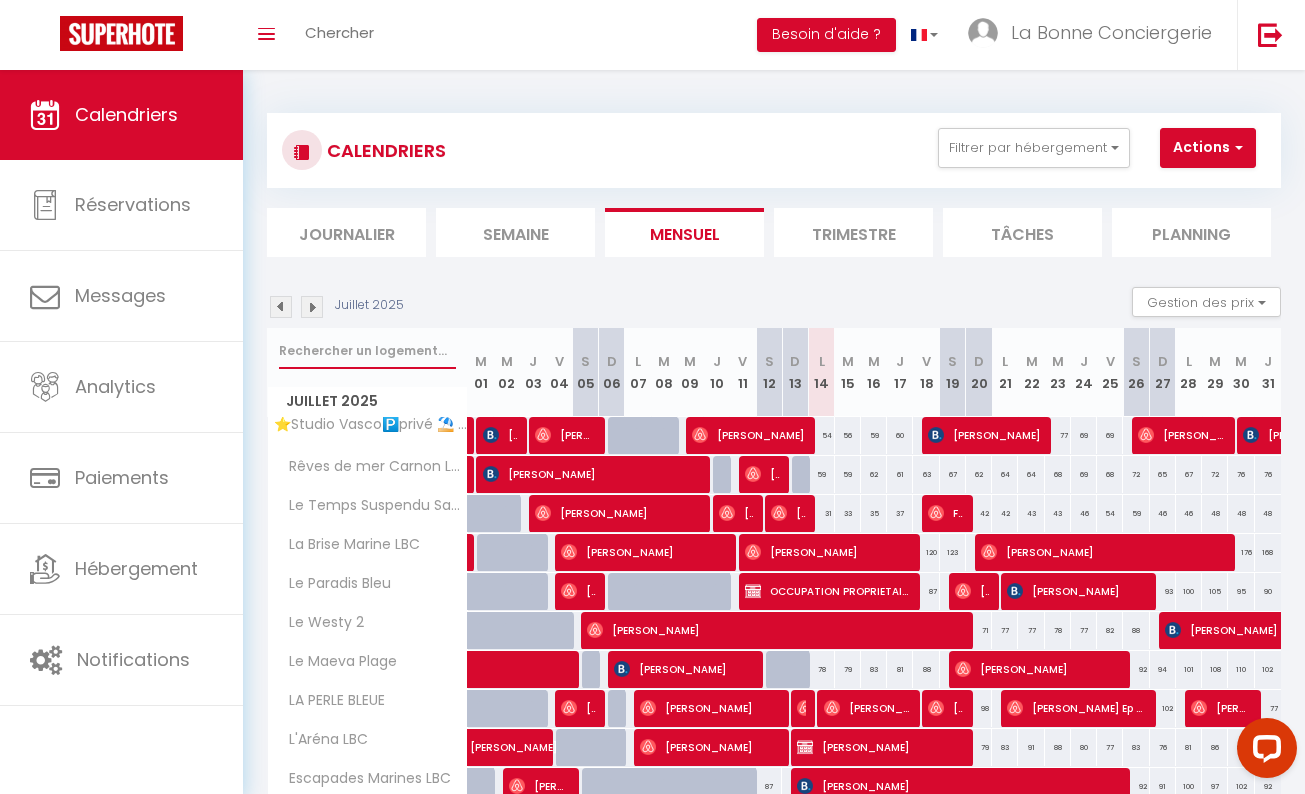 click at bounding box center [367, 351] 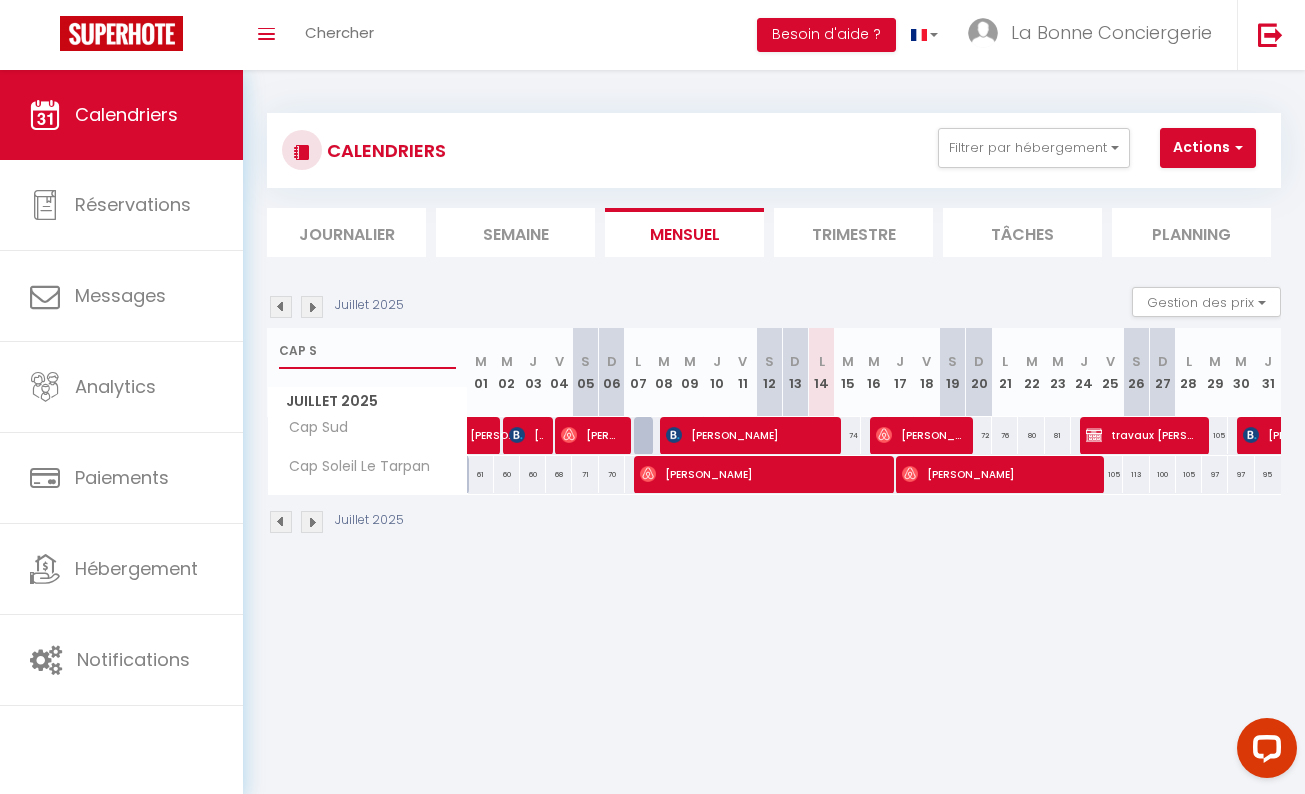 type on "CAP S" 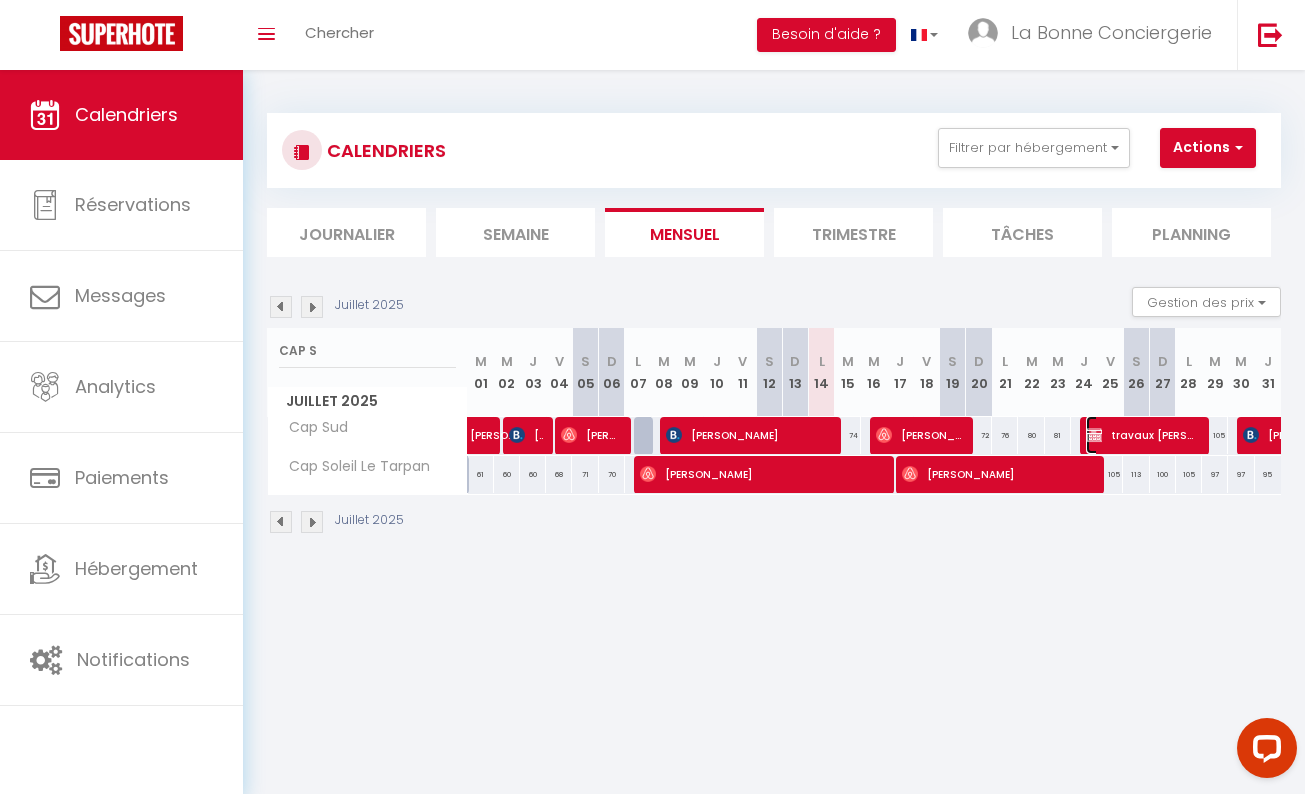 click on "travaux [PERSON_NAME]" at bounding box center (1142, 435) 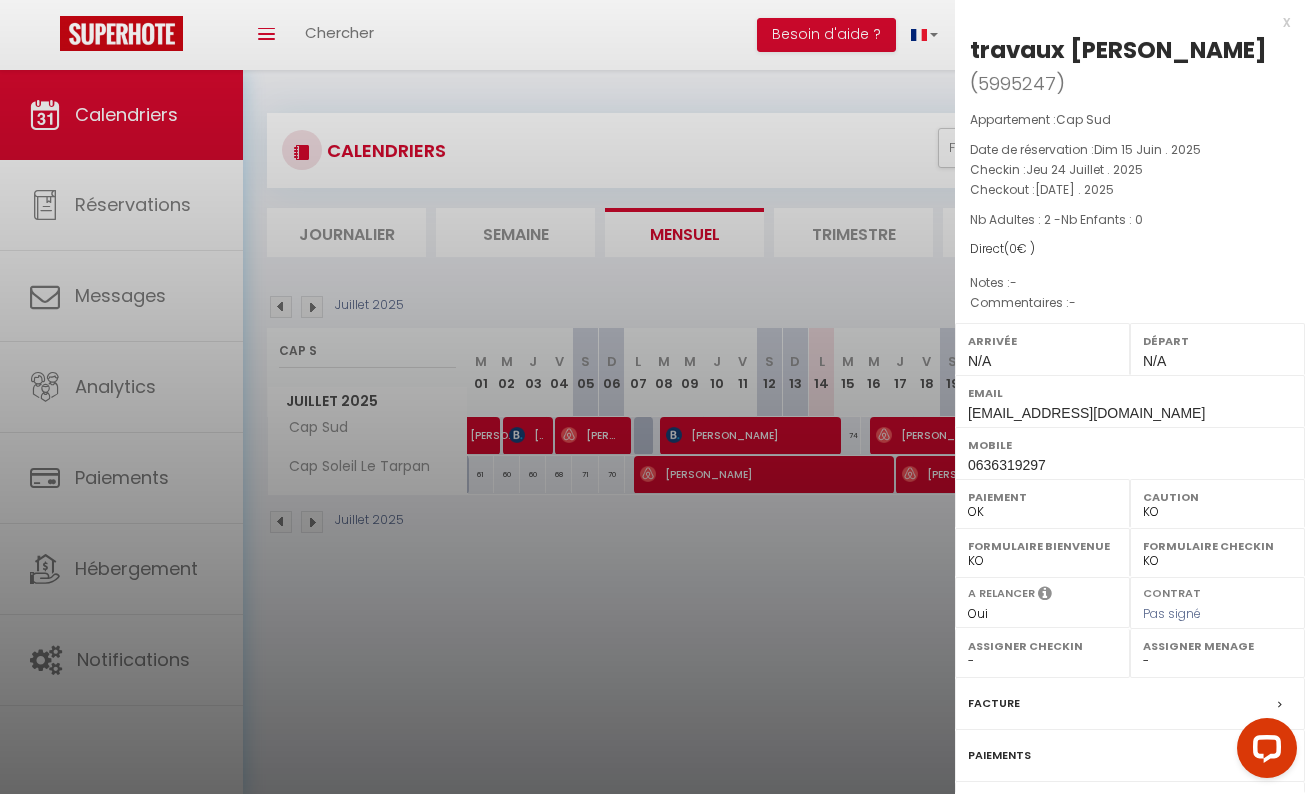 select on "44283" 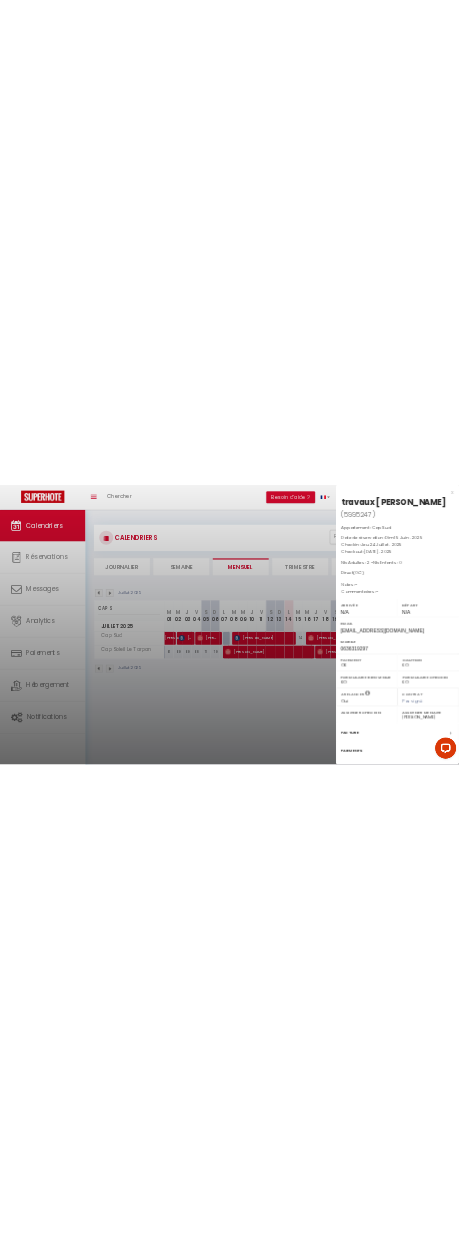 scroll, scrollTop: 138, scrollLeft: 0, axis: vertical 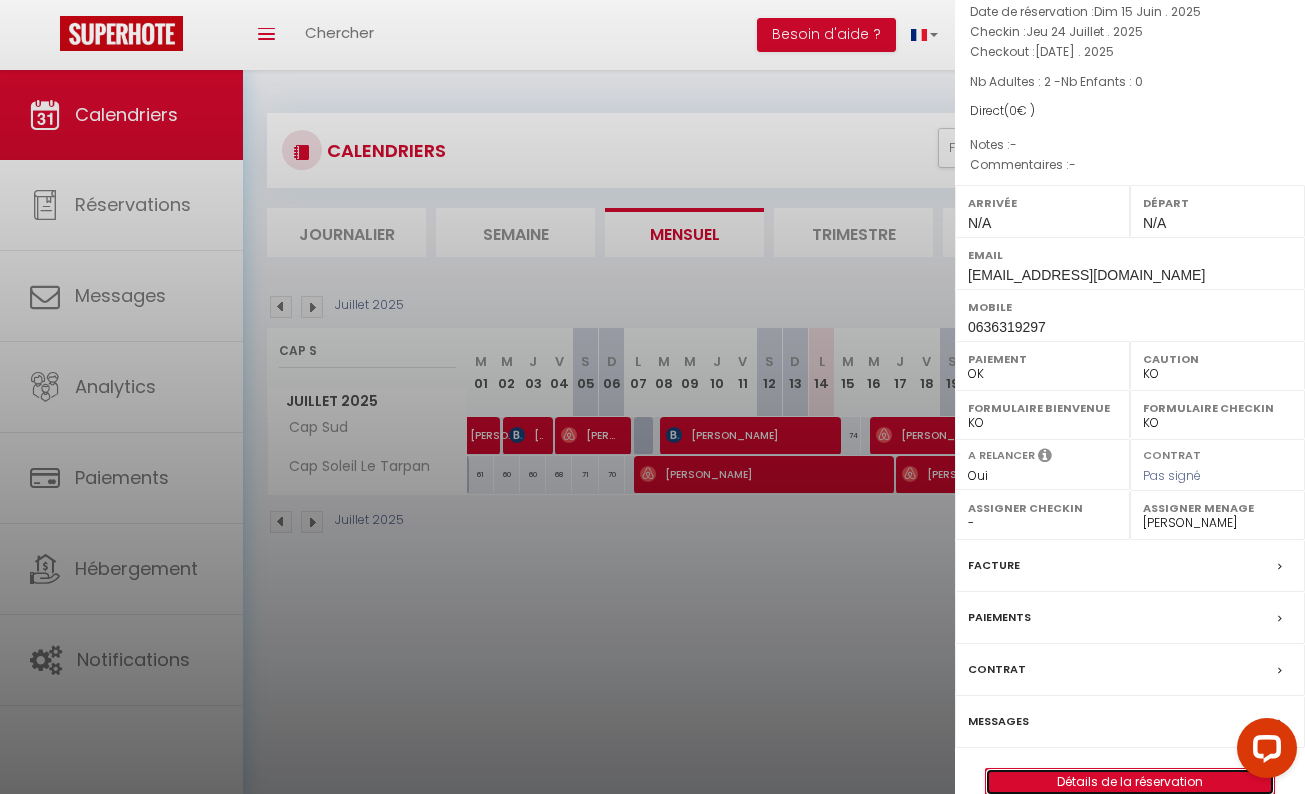 click on "Détails de la réservation" at bounding box center (1130, 782) 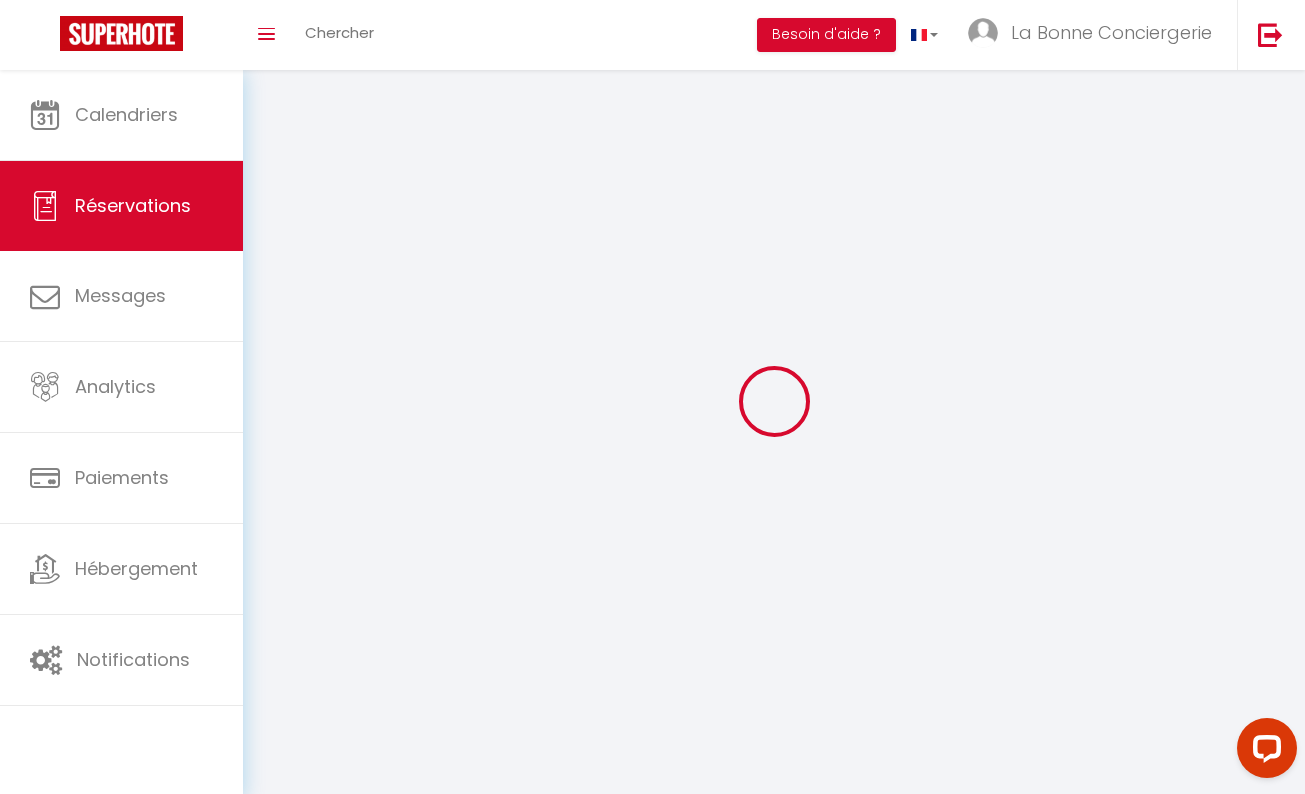 type on "travaux" 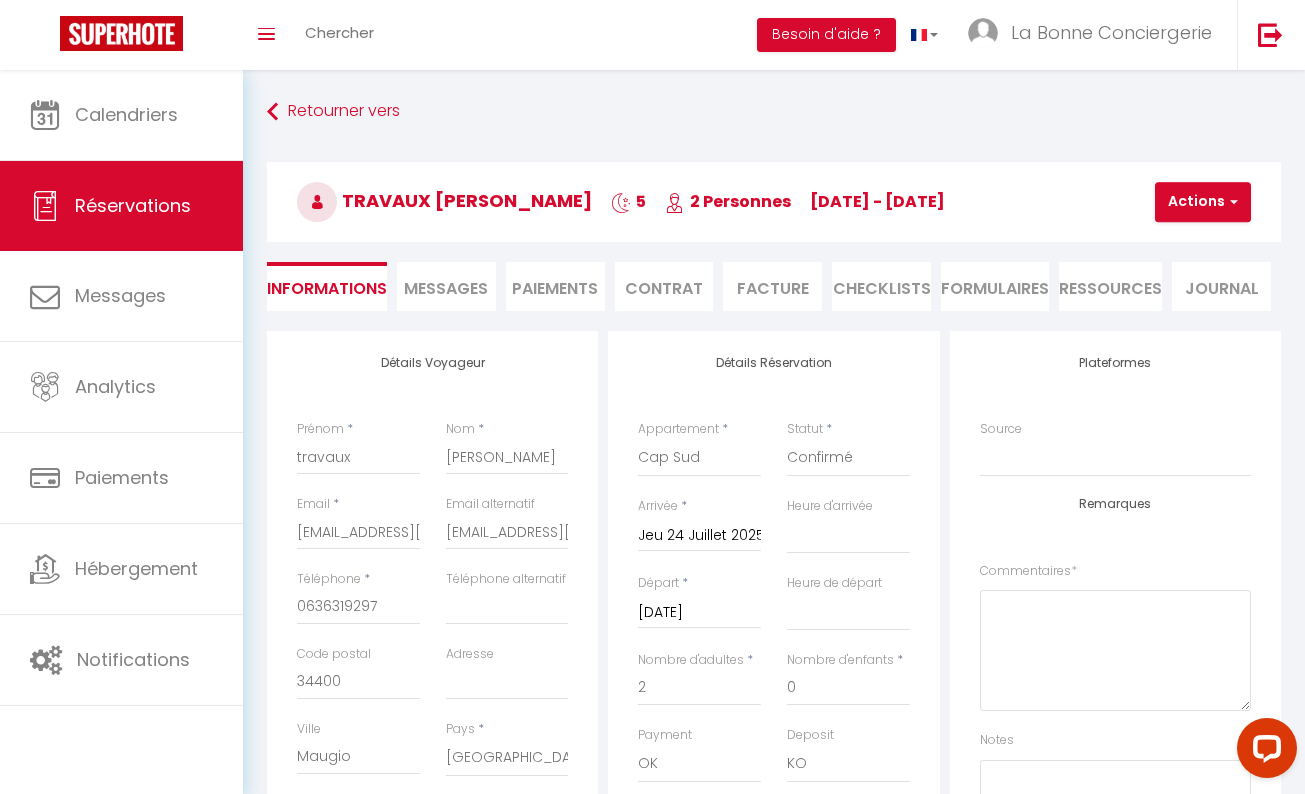 select 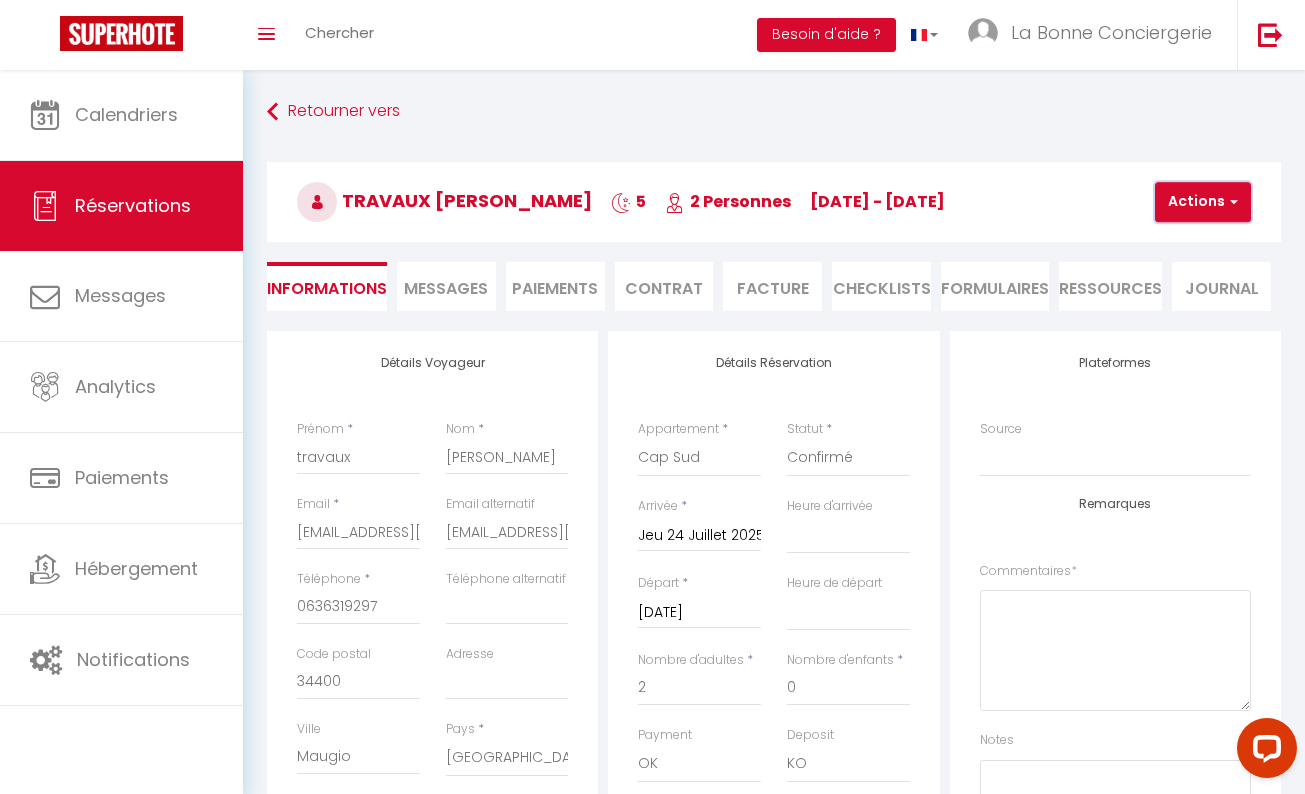 click on "Actions" at bounding box center [1203, 202] 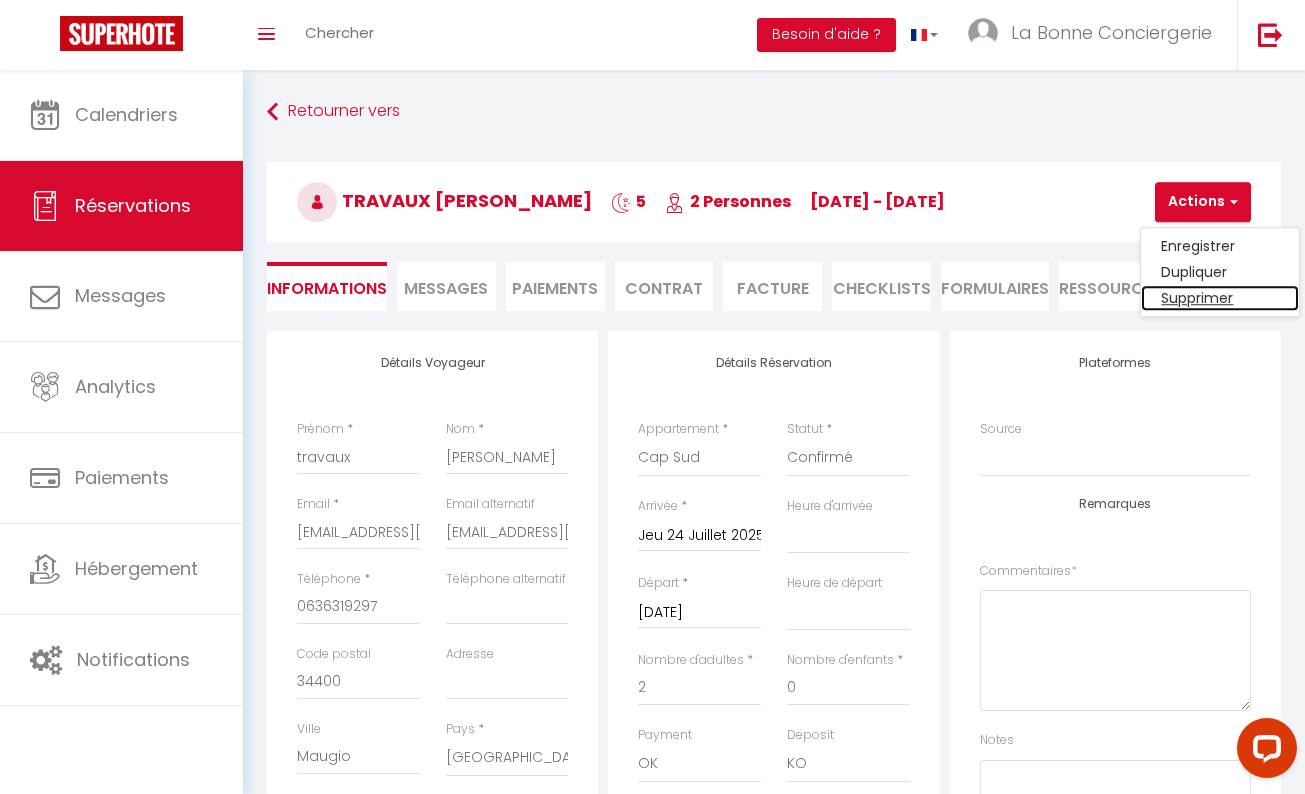click on "Supprimer" at bounding box center [1220, 298] 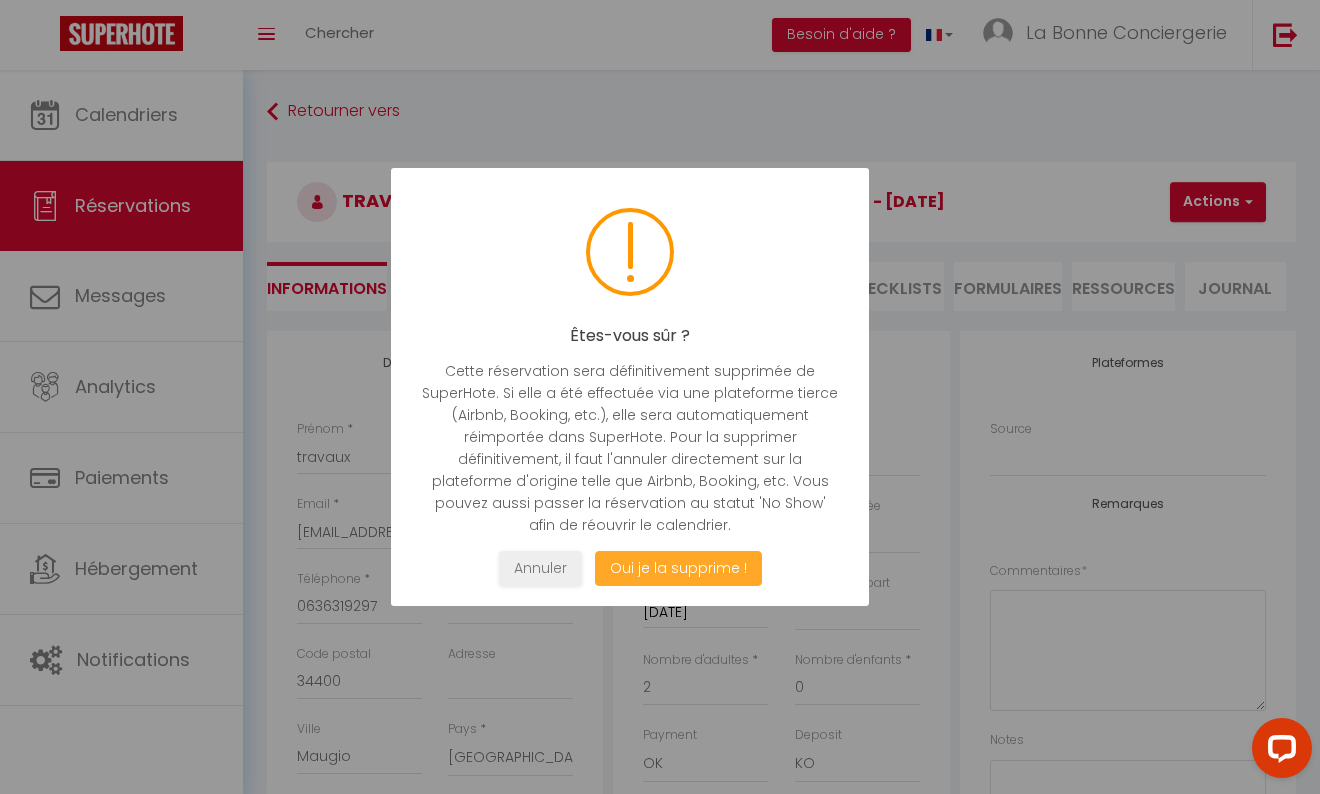 click on "Oui je la supprime !" at bounding box center [678, 568] 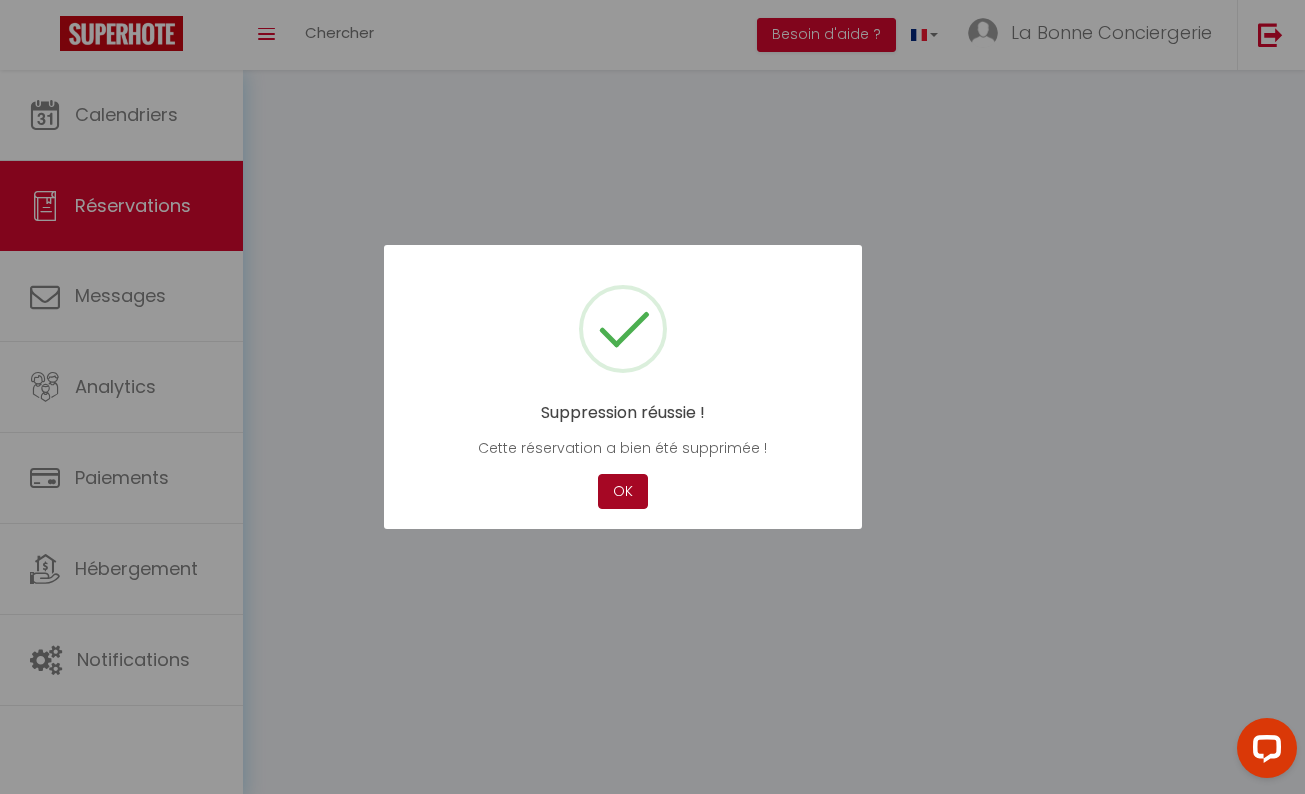 click on "OK" at bounding box center (623, 491) 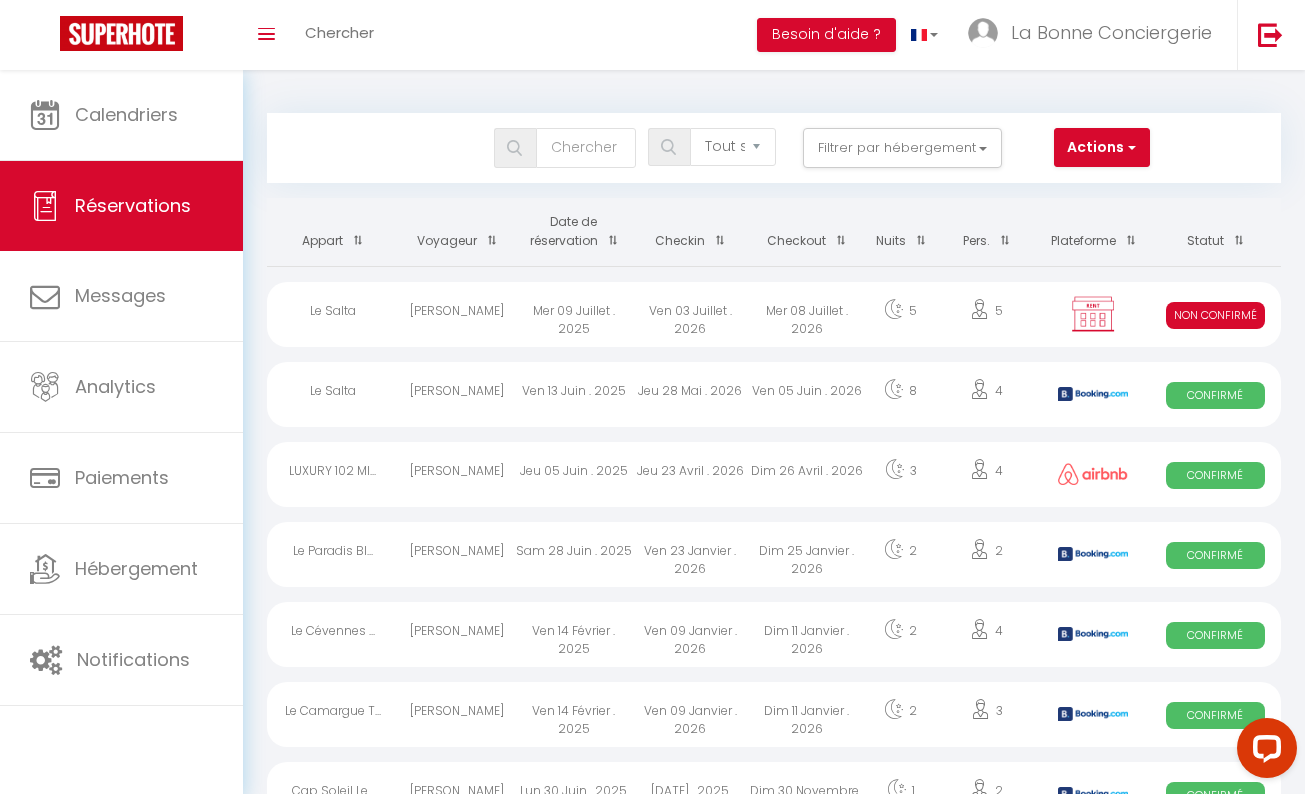 click at bounding box center [1093, 554] 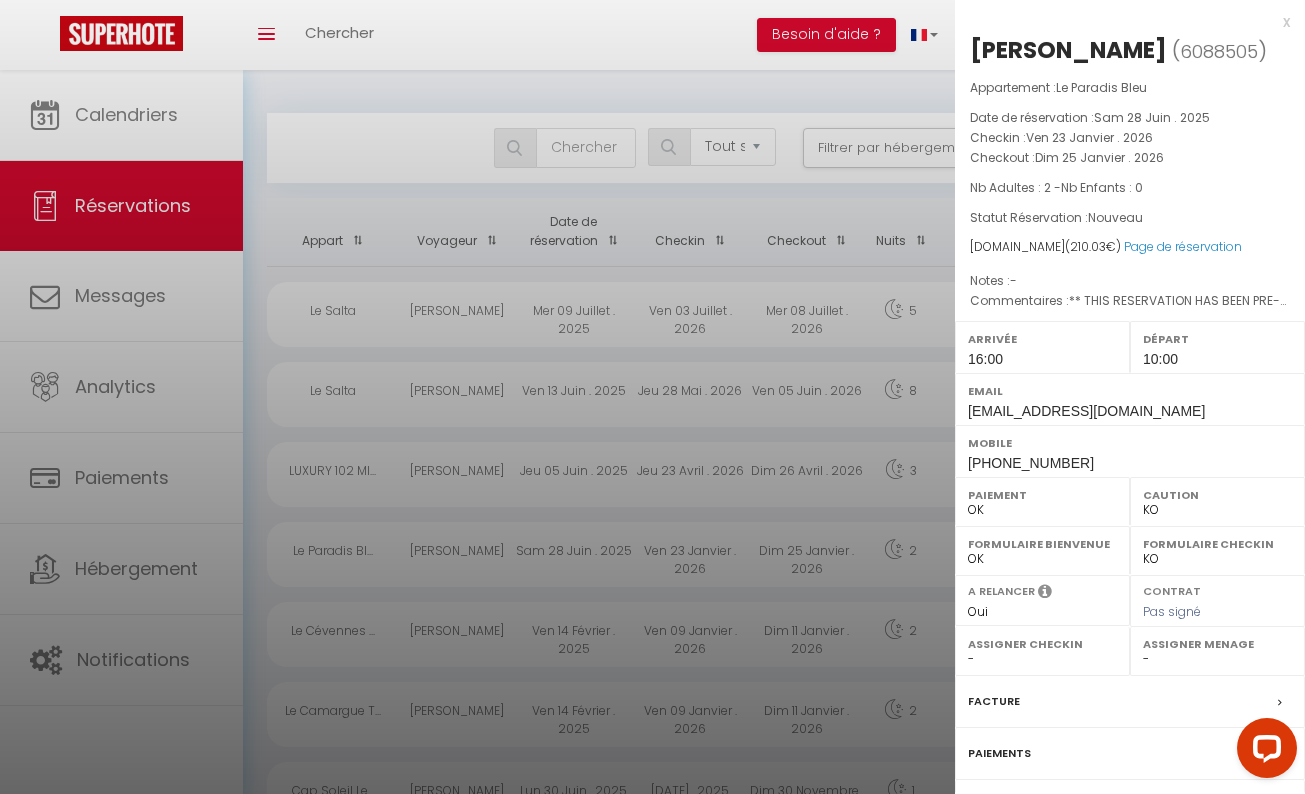 select on "44994" 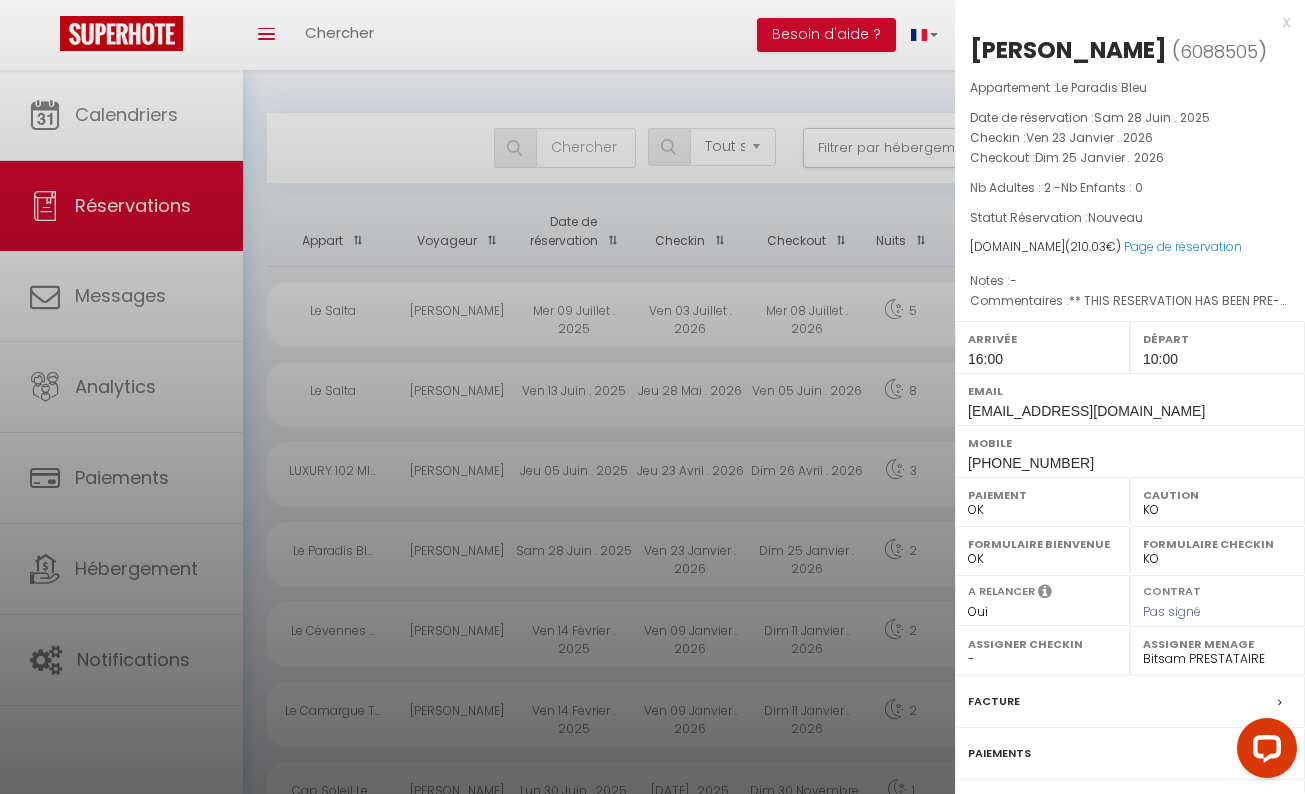 click at bounding box center (652, 397) 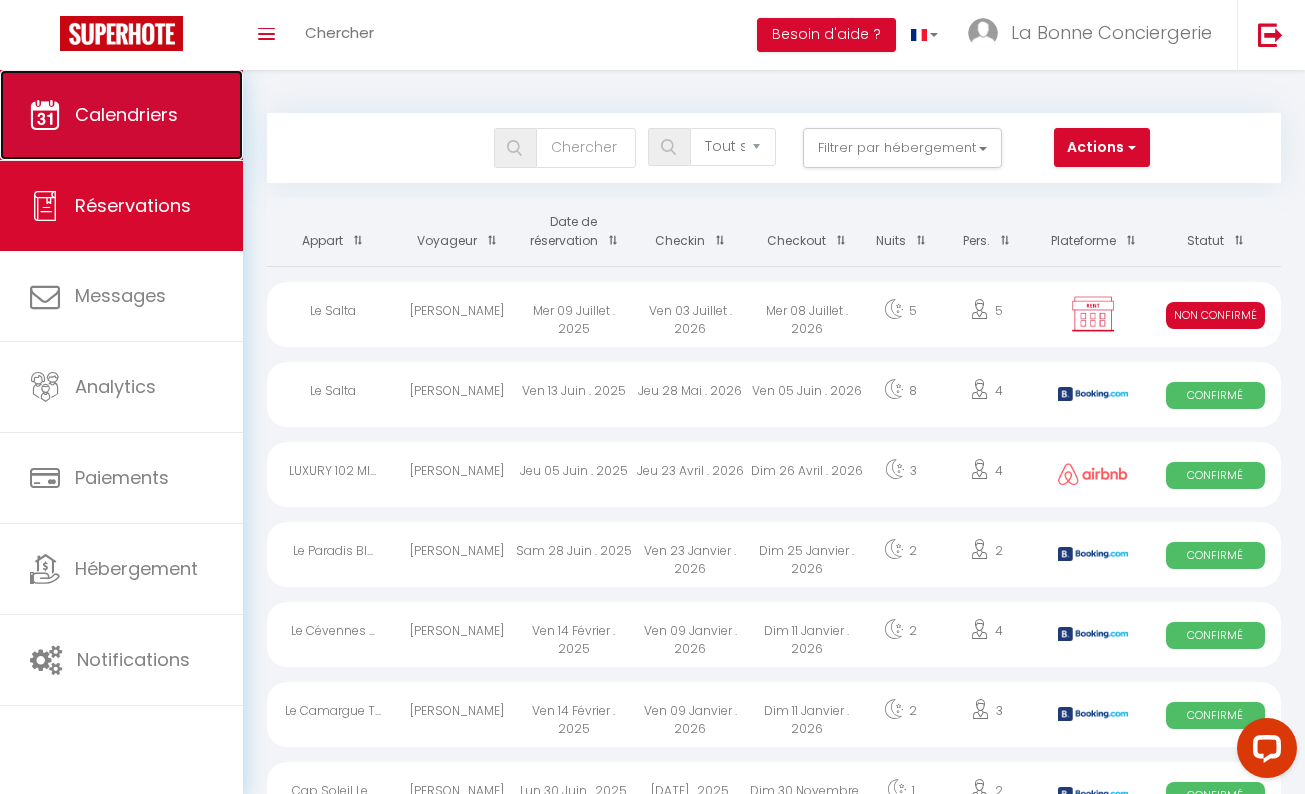 click on "Calendriers" at bounding box center (126, 114) 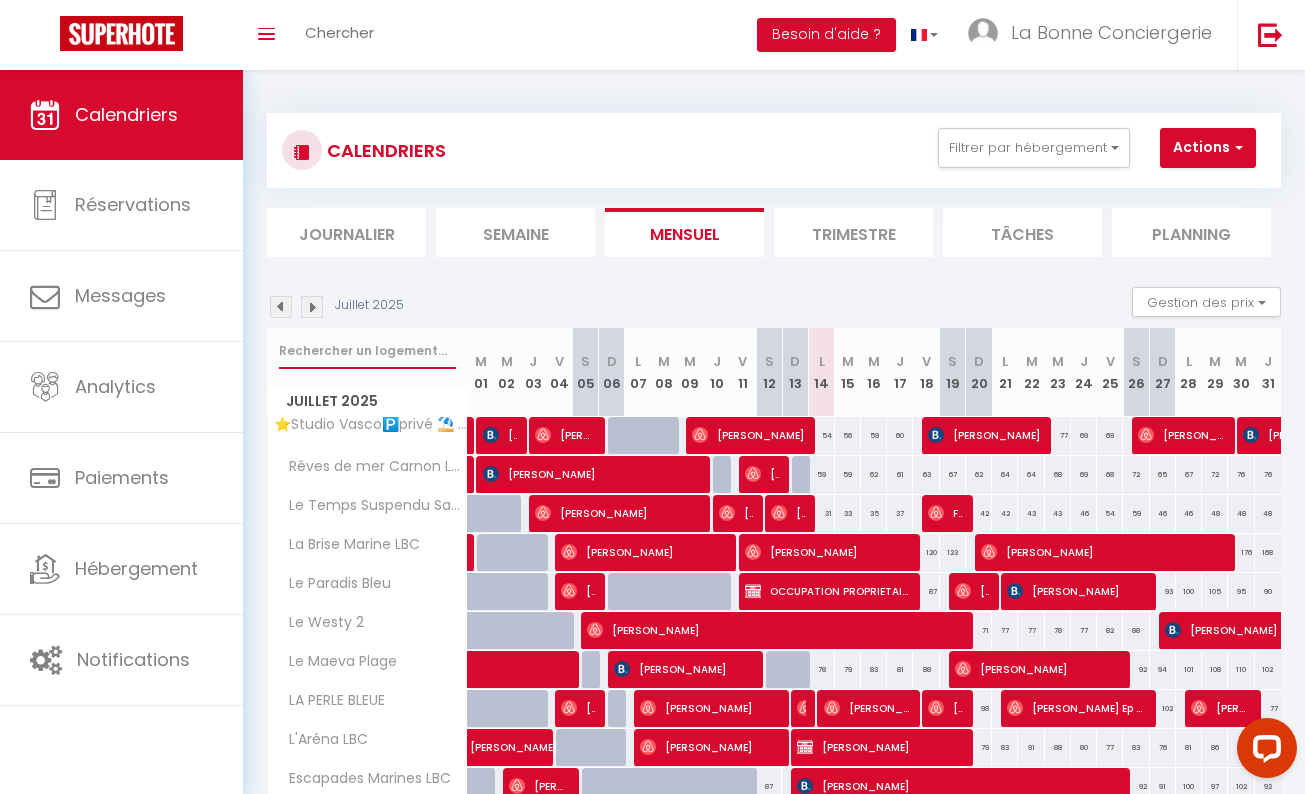 click at bounding box center [367, 351] 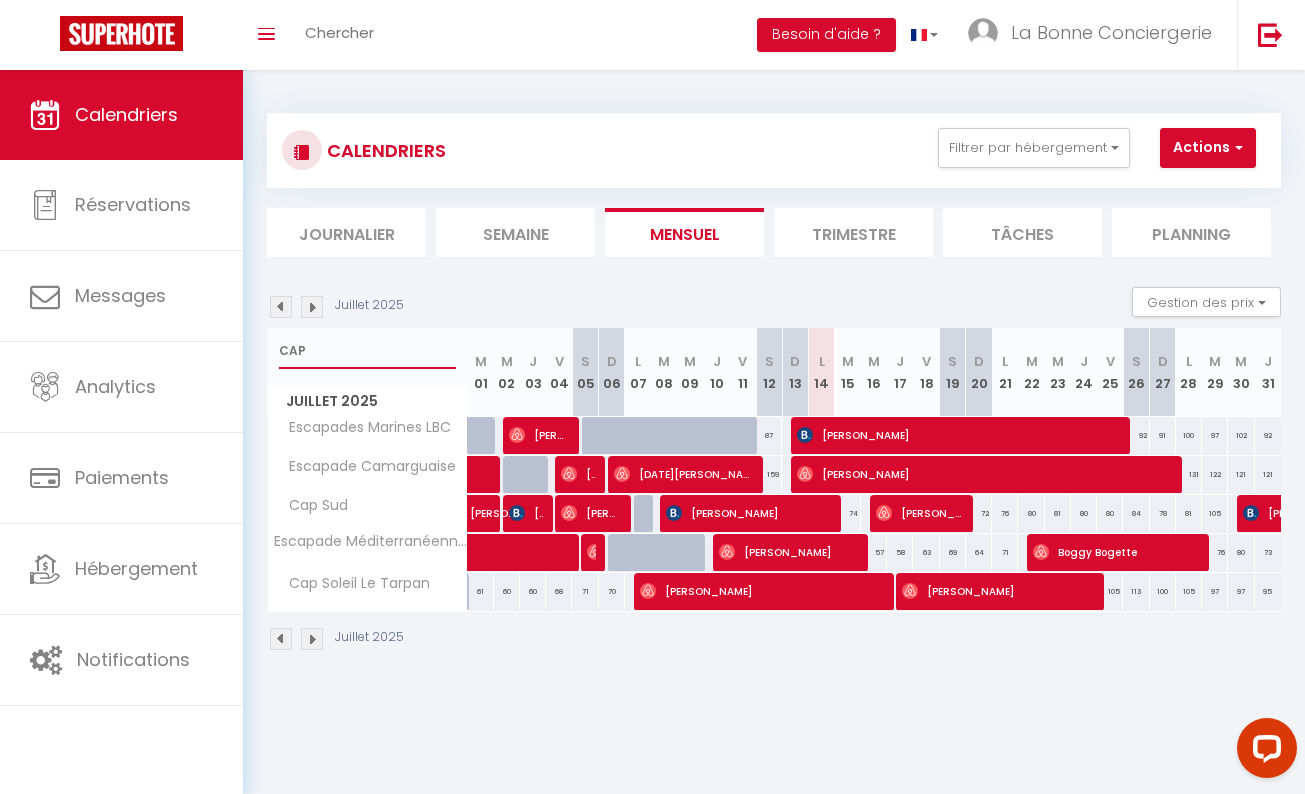 type on "CAP" 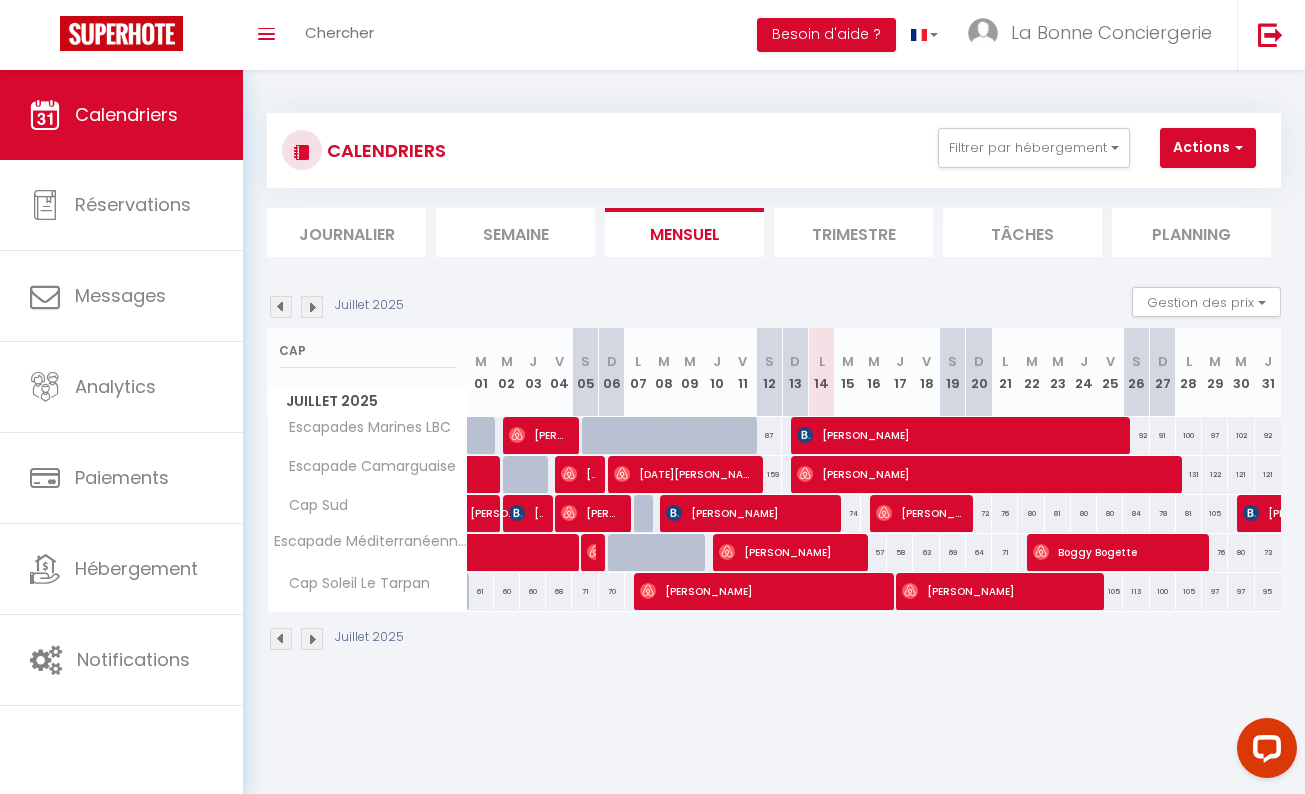 click on "74" at bounding box center (848, 513) 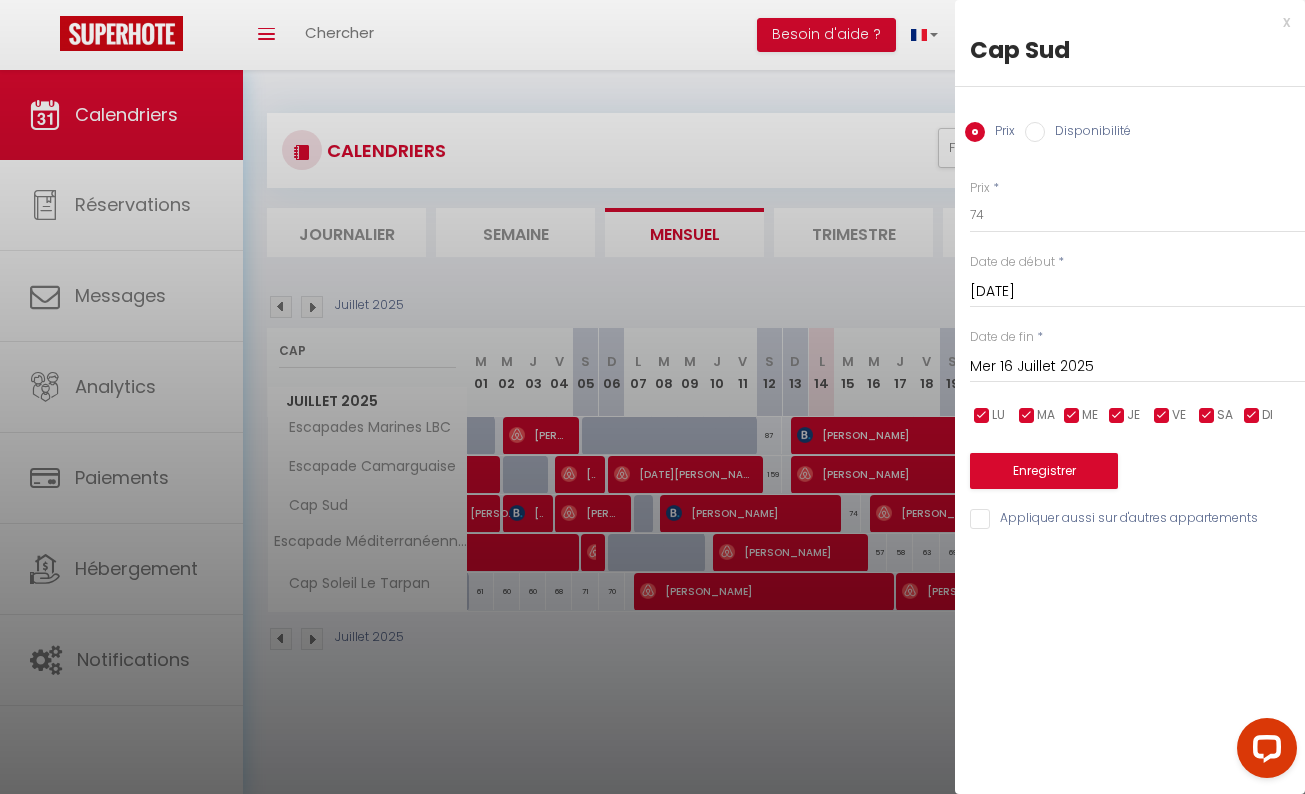 click on "Disponibilité" at bounding box center [1088, 133] 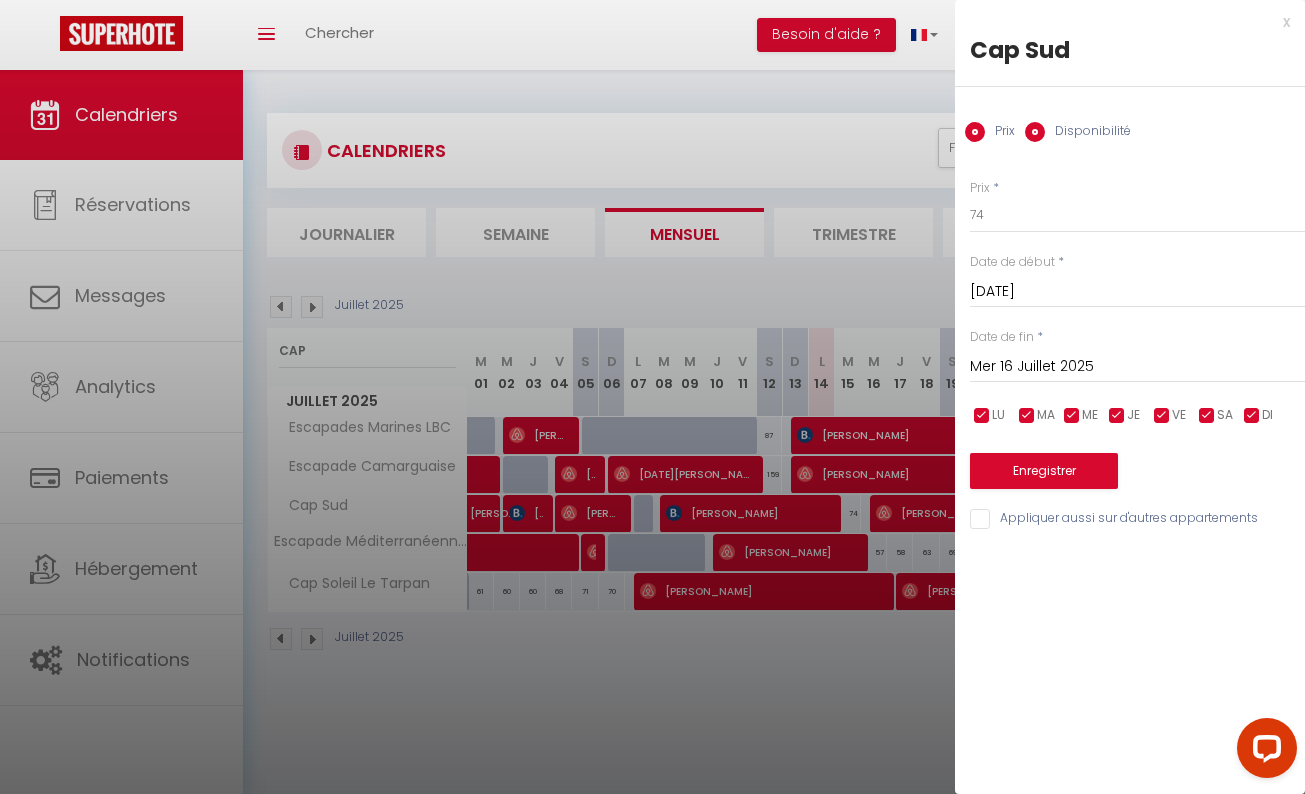 radio on "false" 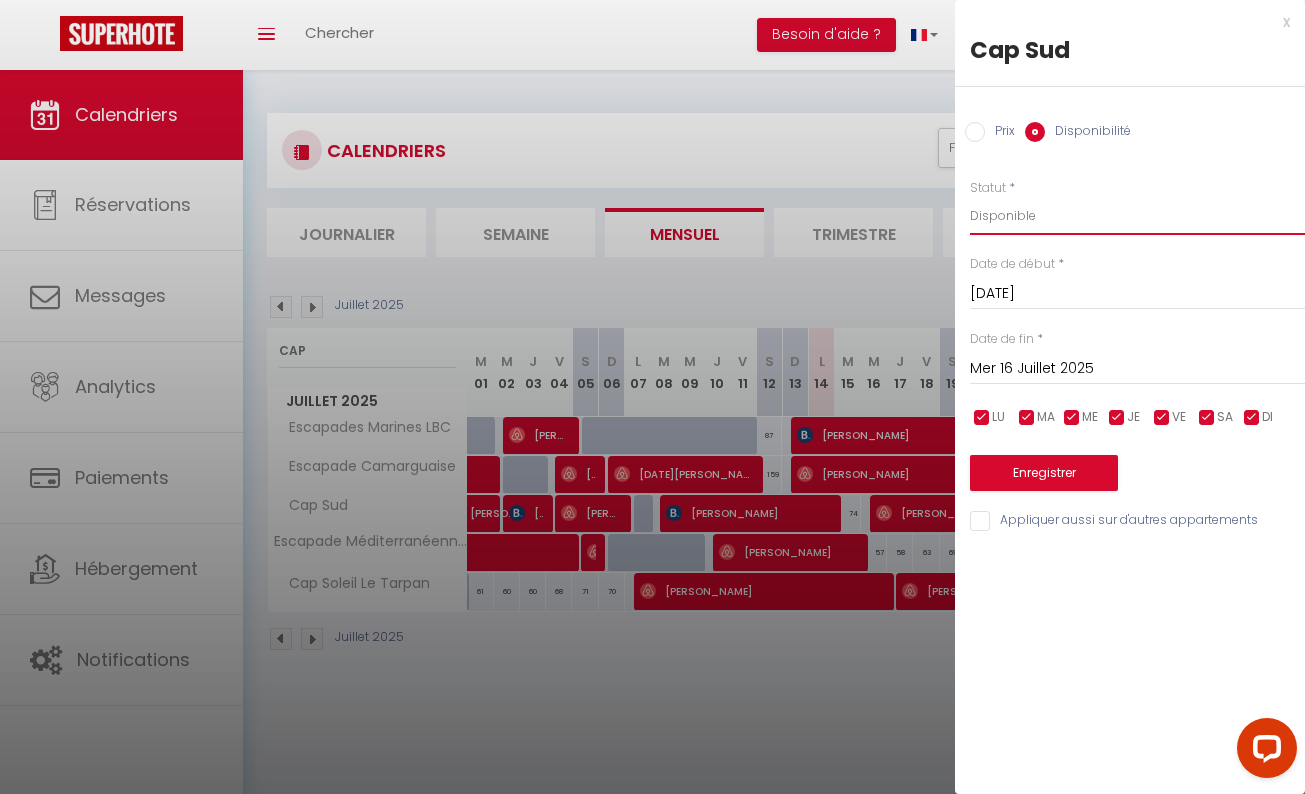 click on "Disponible
Indisponible" at bounding box center [1137, 216] 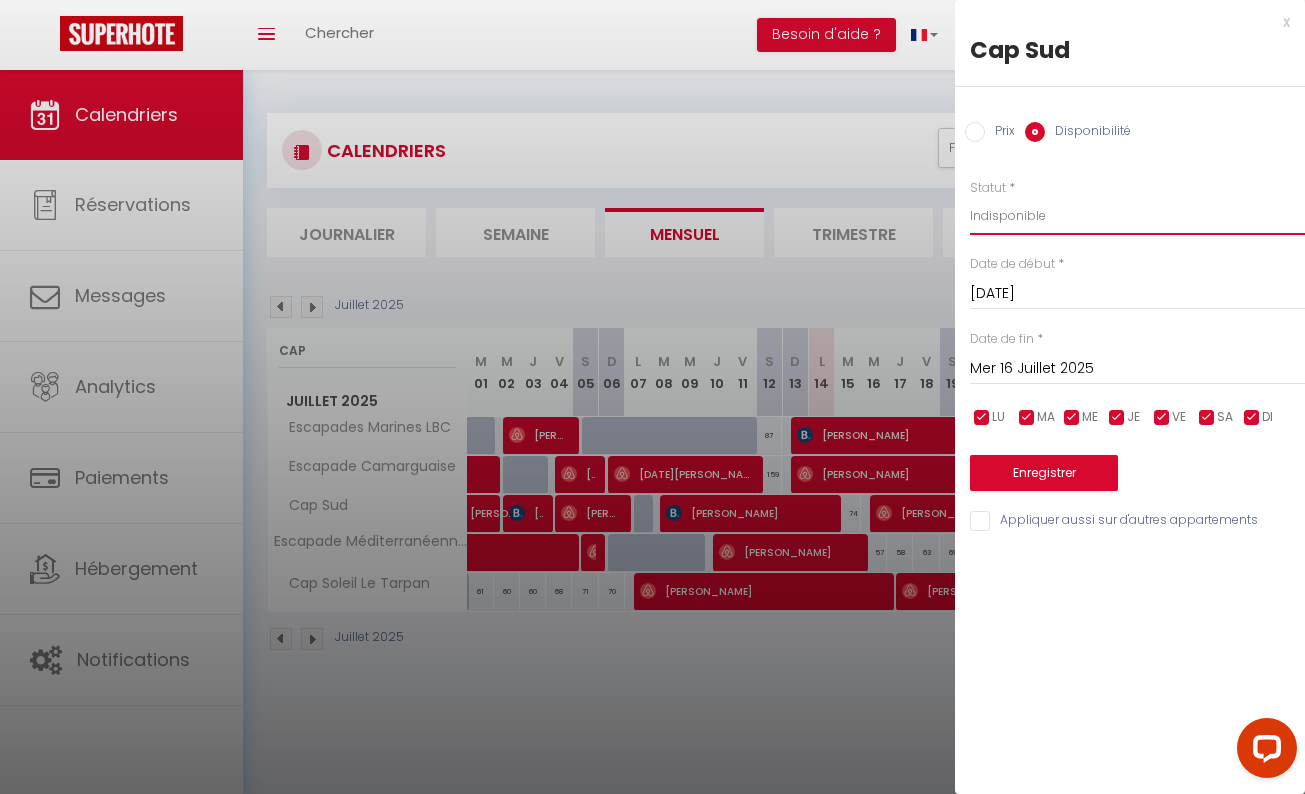 click on "Disponible
Indisponible" at bounding box center [1137, 216] 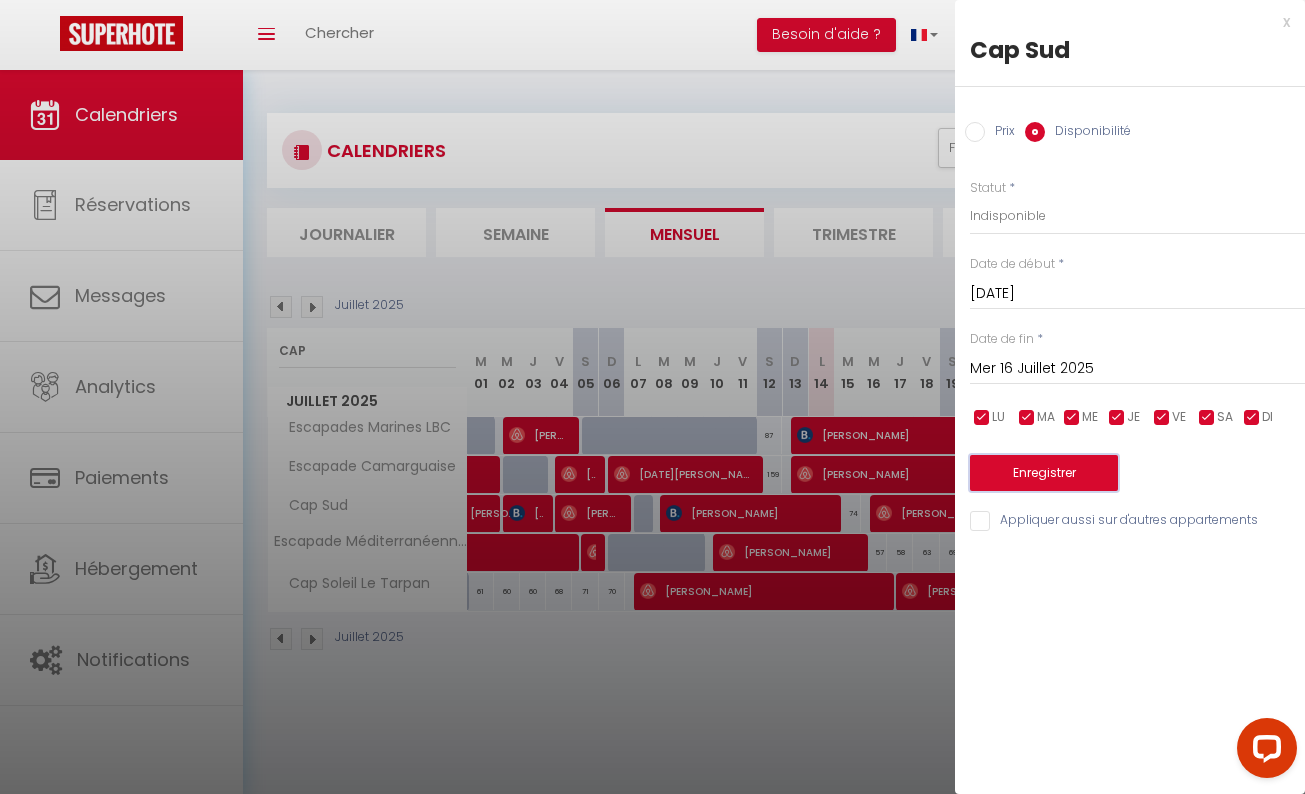 click on "Enregistrer" at bounding box center (1044, 473) 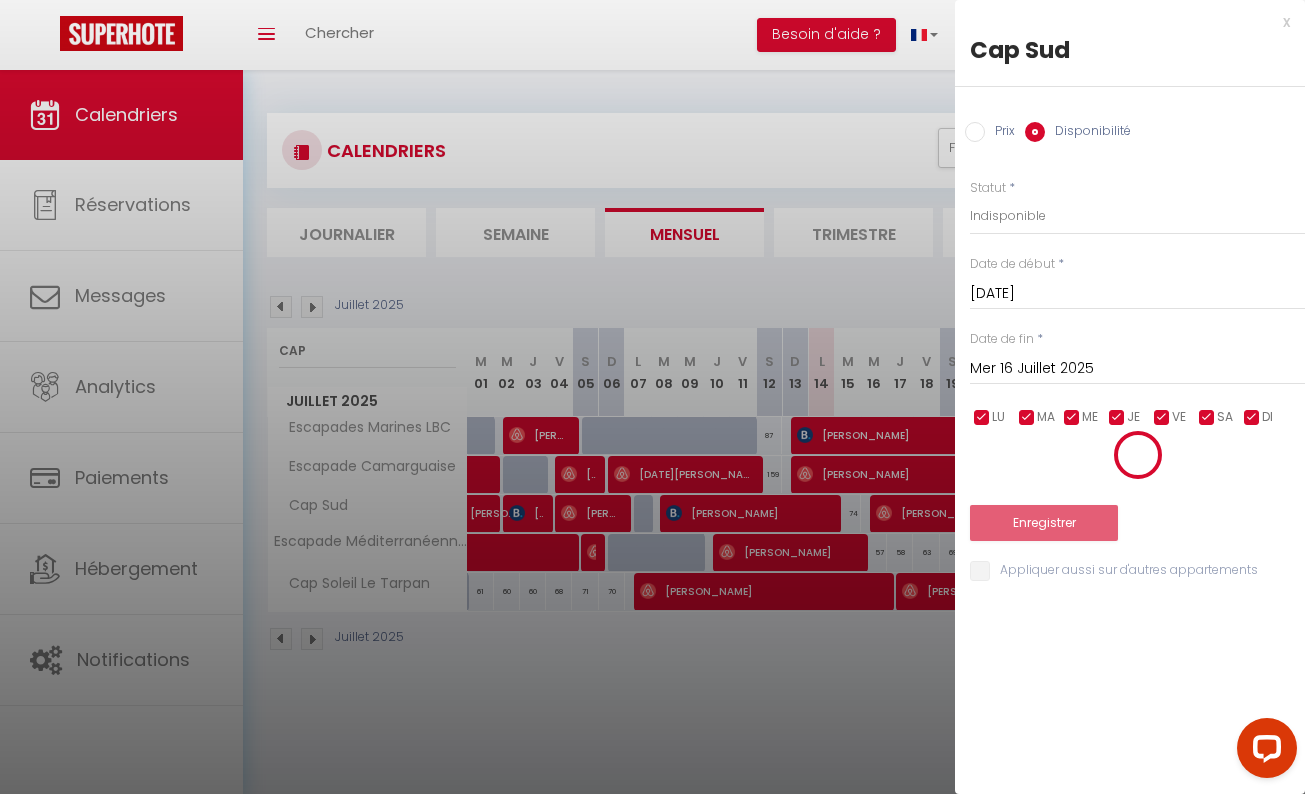 click on "Enregistrer" at bounding box center (1137, 485) 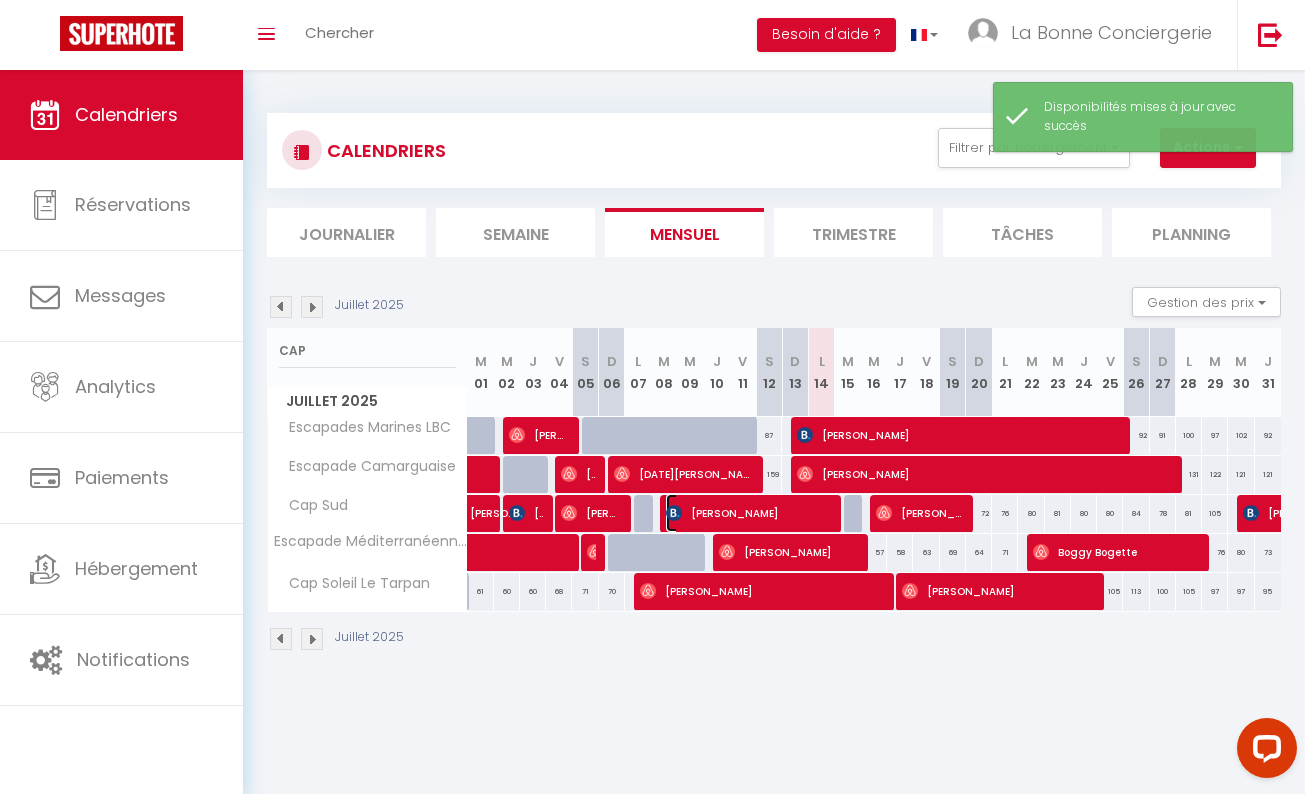 click on "[PERSON_NAME]" at bounding box center [748, 513] 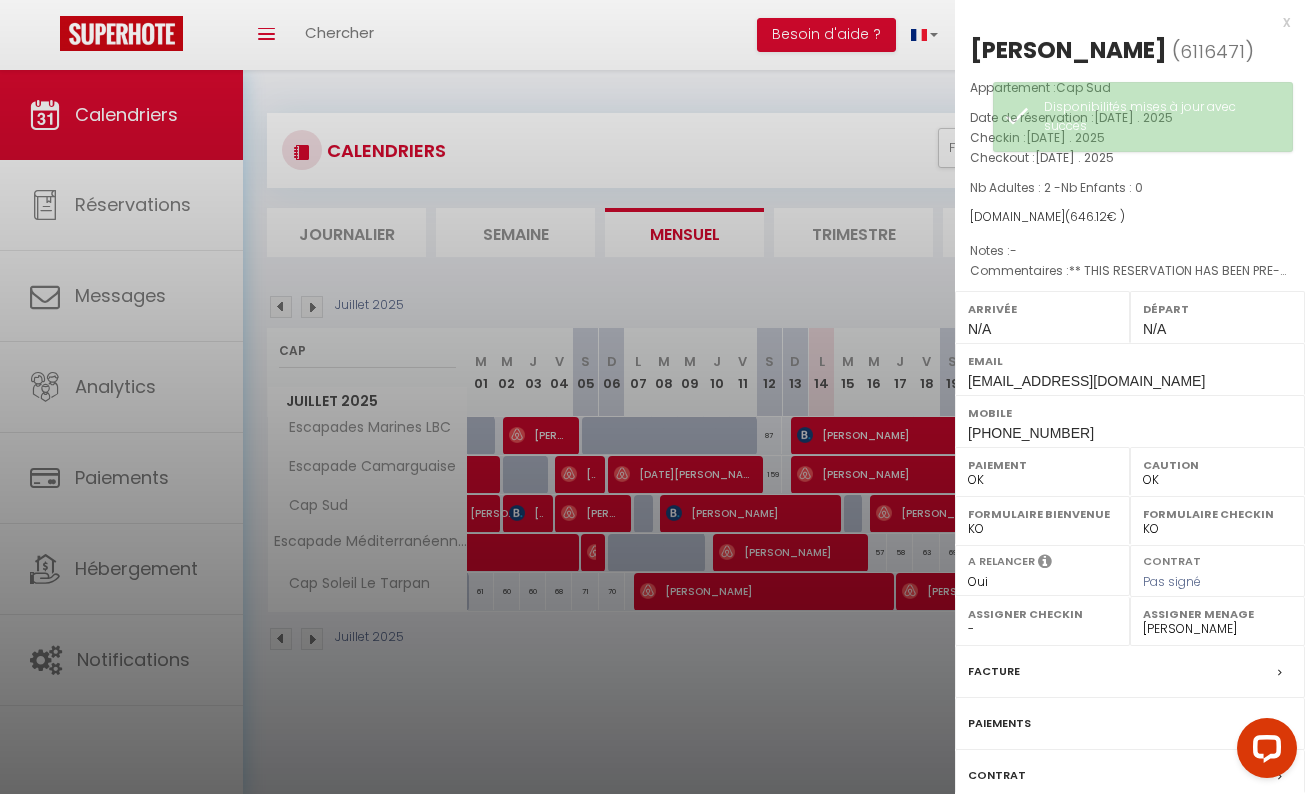 click at bounding box center [652, 397] 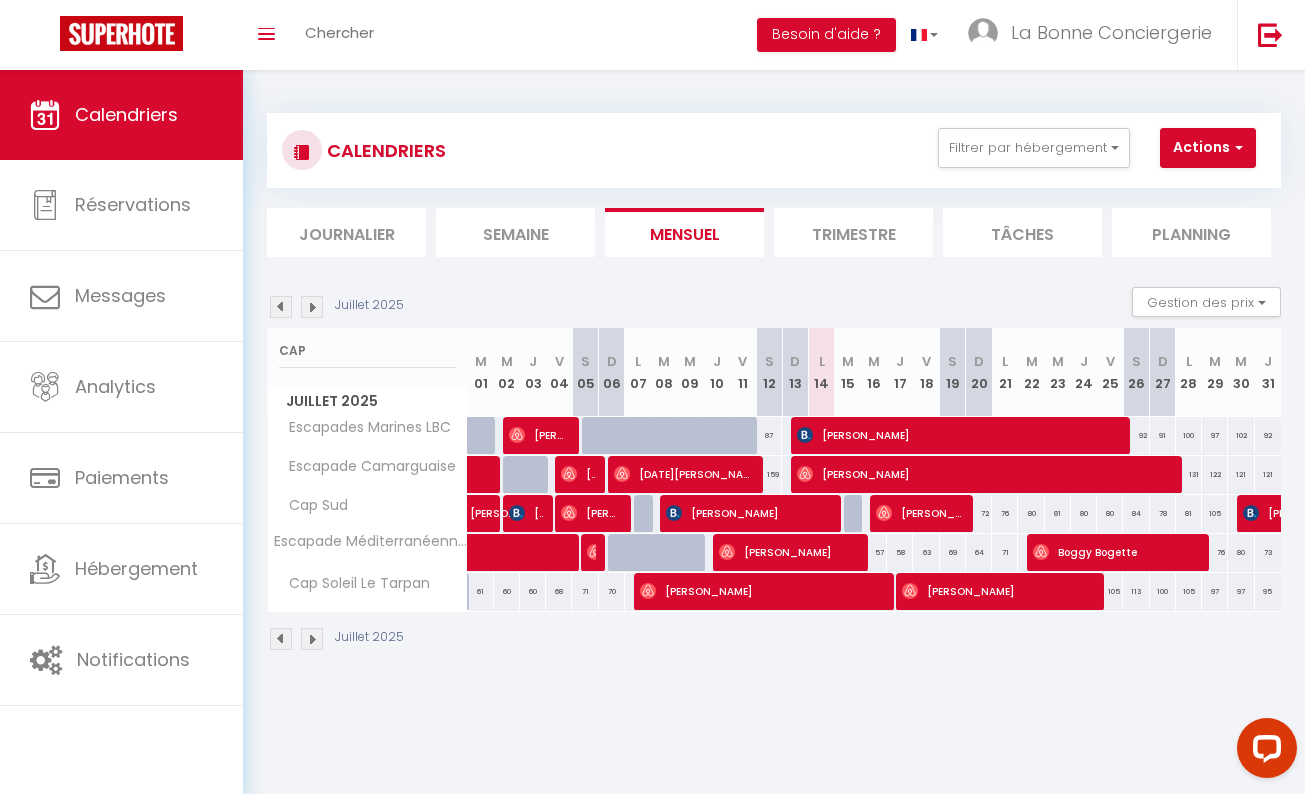 click on "S" at bounding box center (1136, 361) 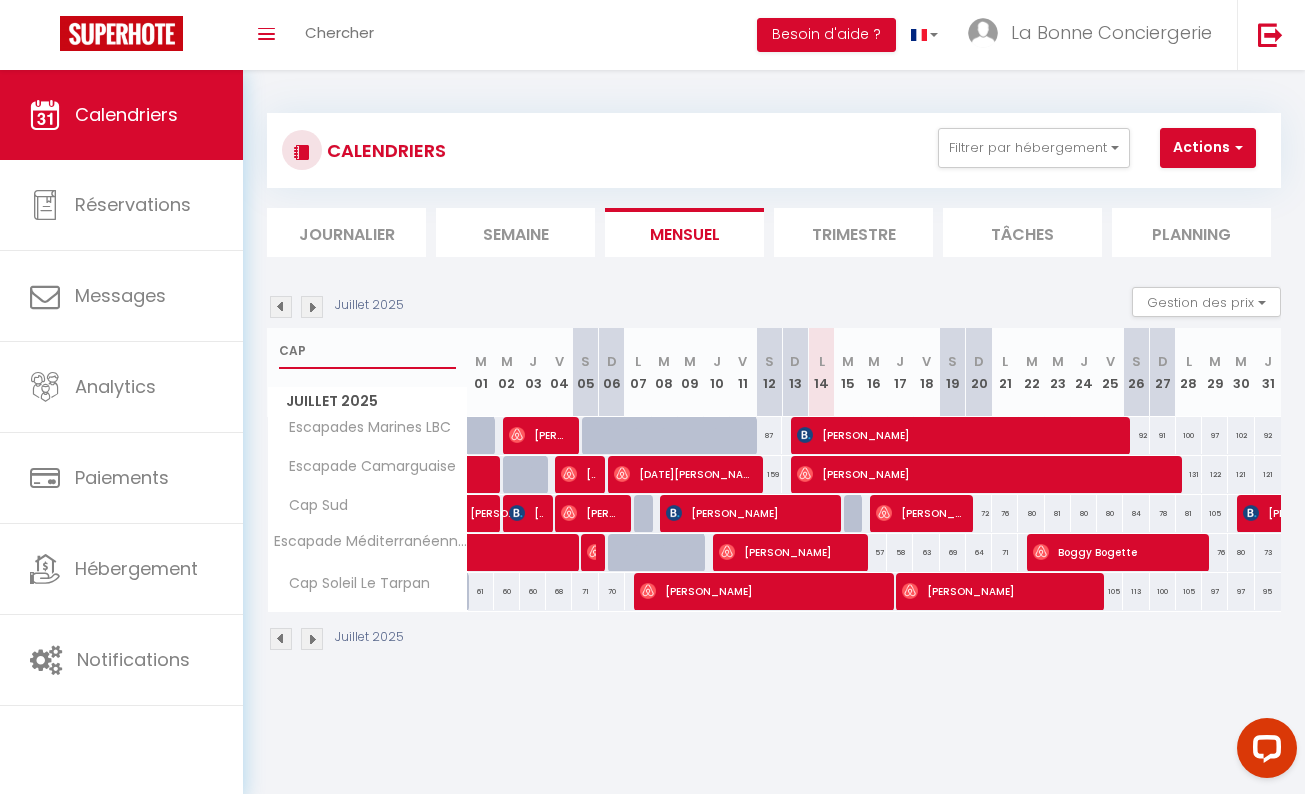click on "CAP" at bounding box center (367, 351) 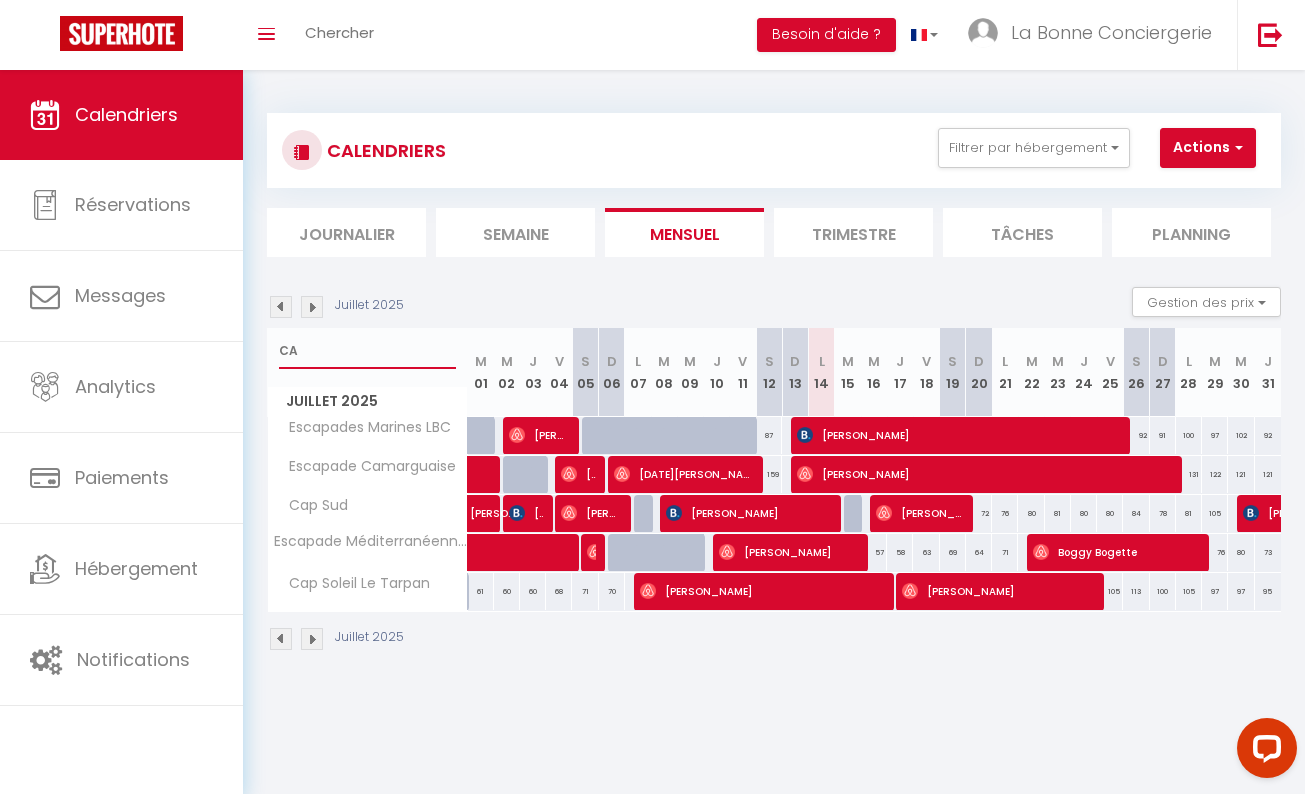 type on "C" 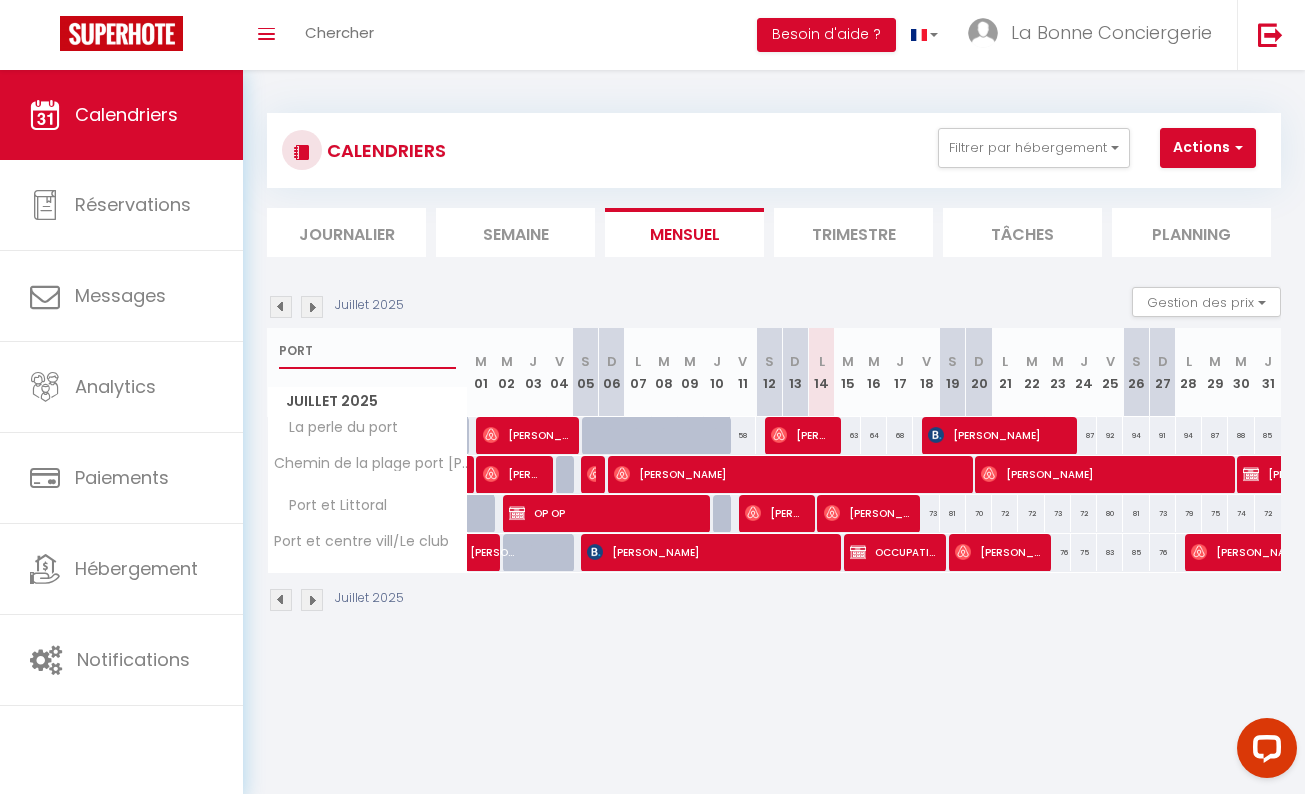 type on "PORT" 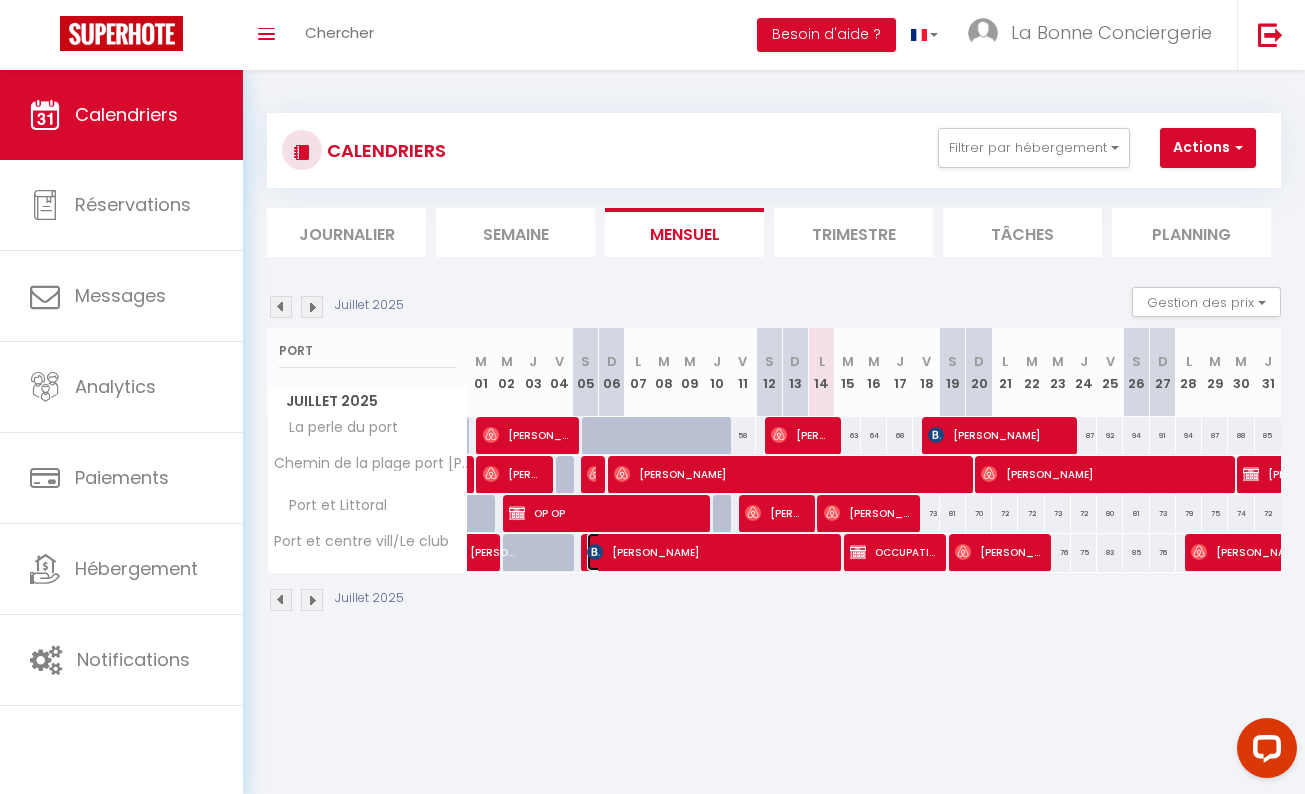 click on "[PERSON_NAME]" at bounding box center [708, 552] 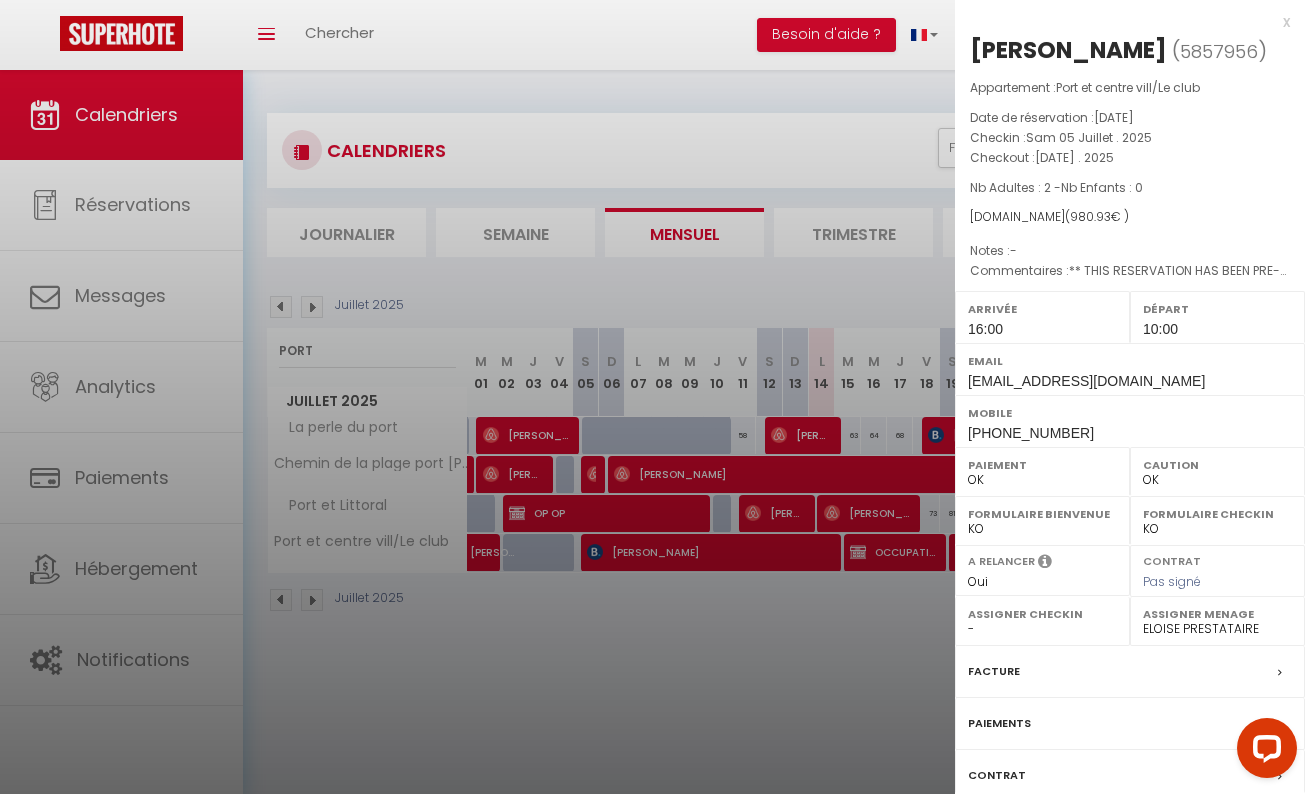 click at bounding box center (652, 397) 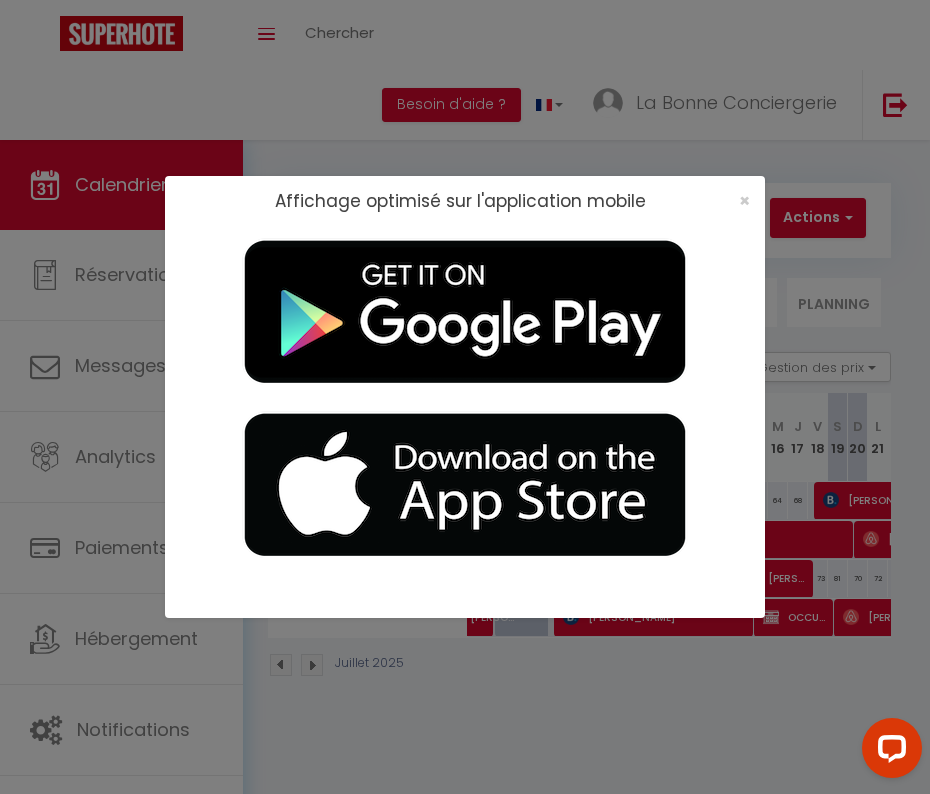 click on "Affichage optimisé sur l'application mobile   ×" at bounding box center [465, 397] 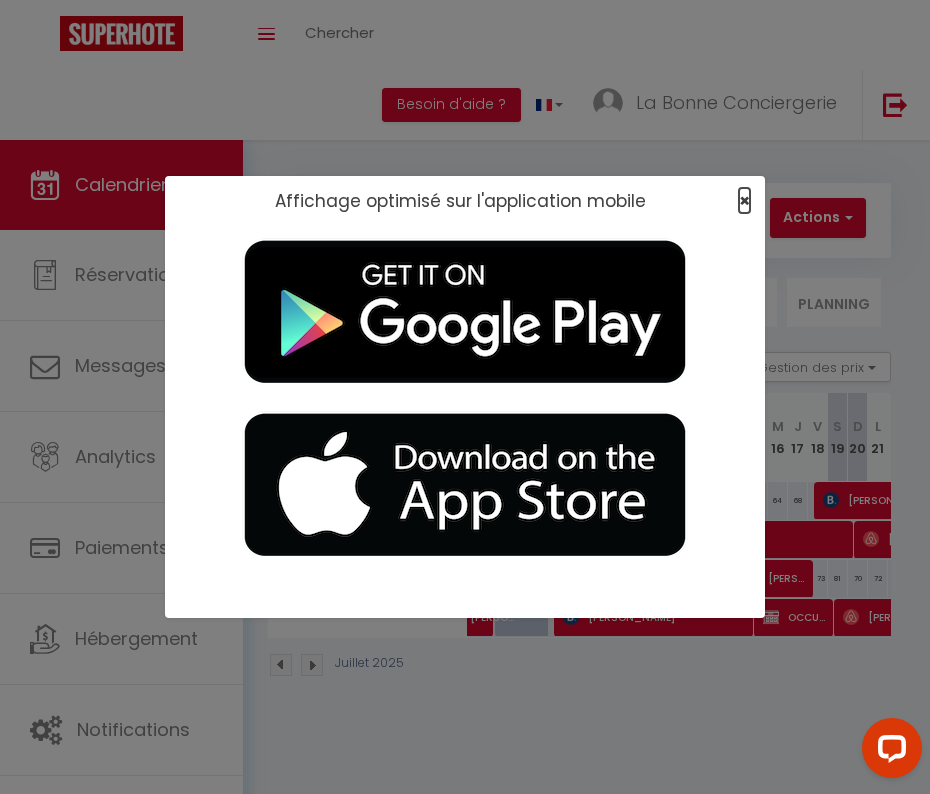 click on "×" at bounding box center [744, 200] 